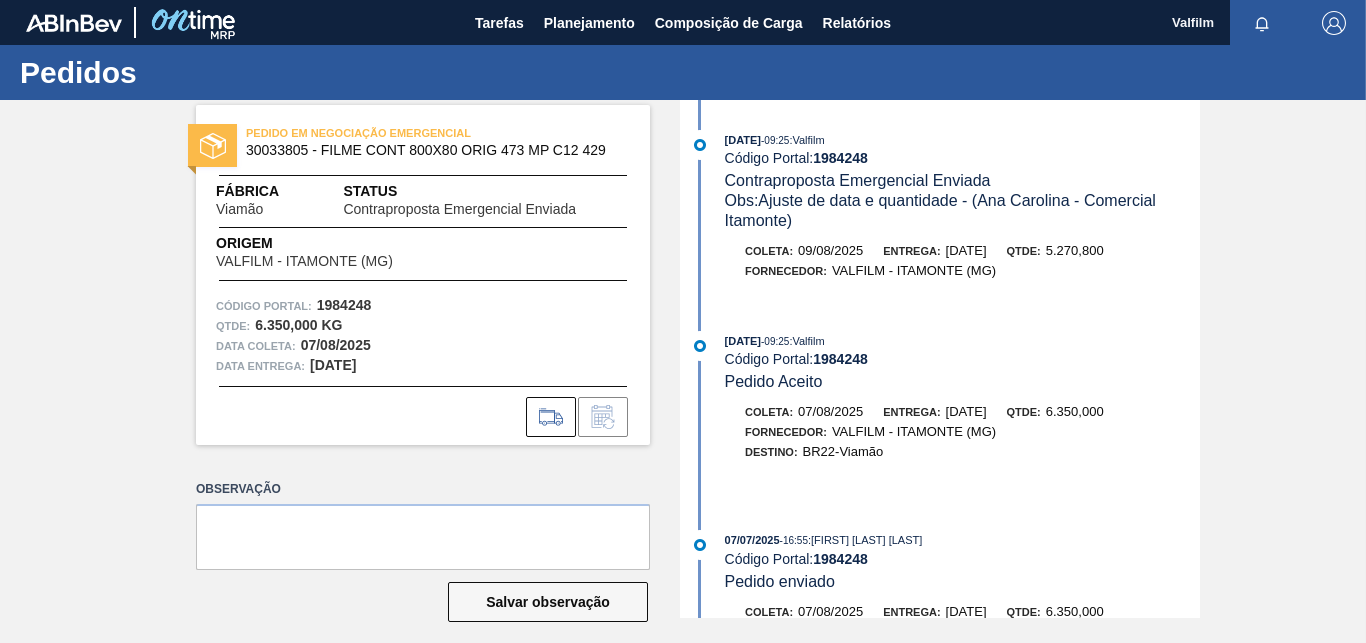 scroll, scrollTop: 0, scrollLeft: 0, axis: both 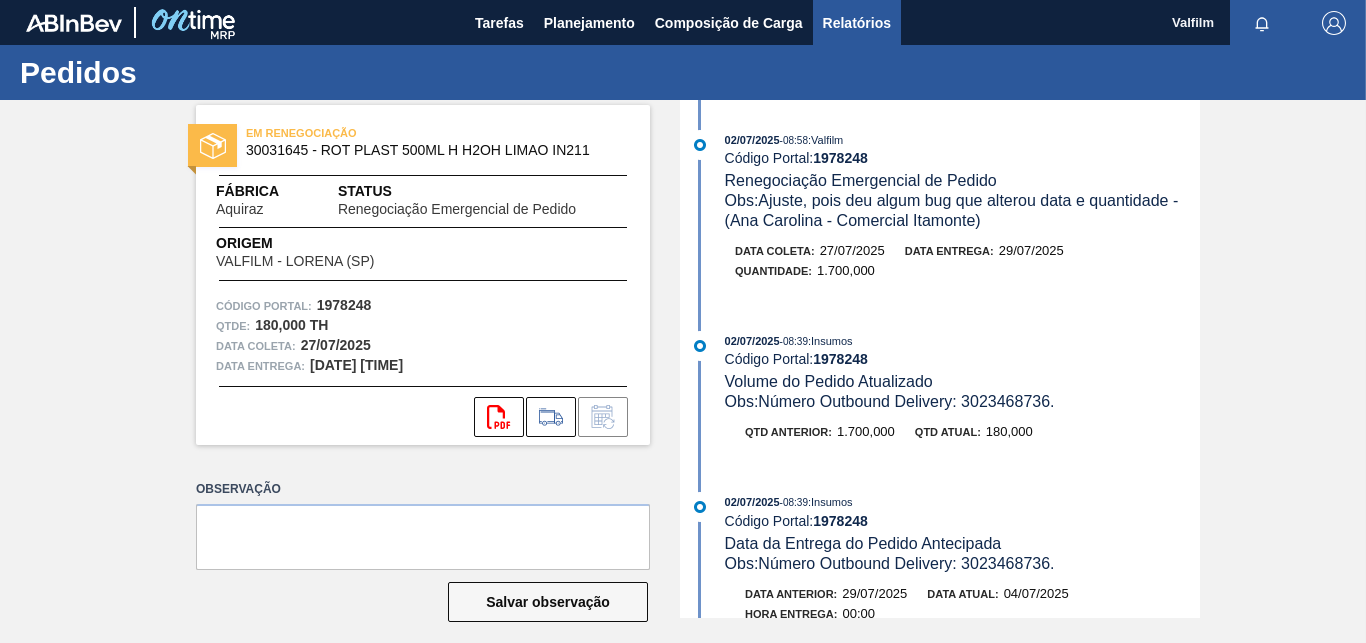 click on "Relatórios" at bounding box center (857, 23) 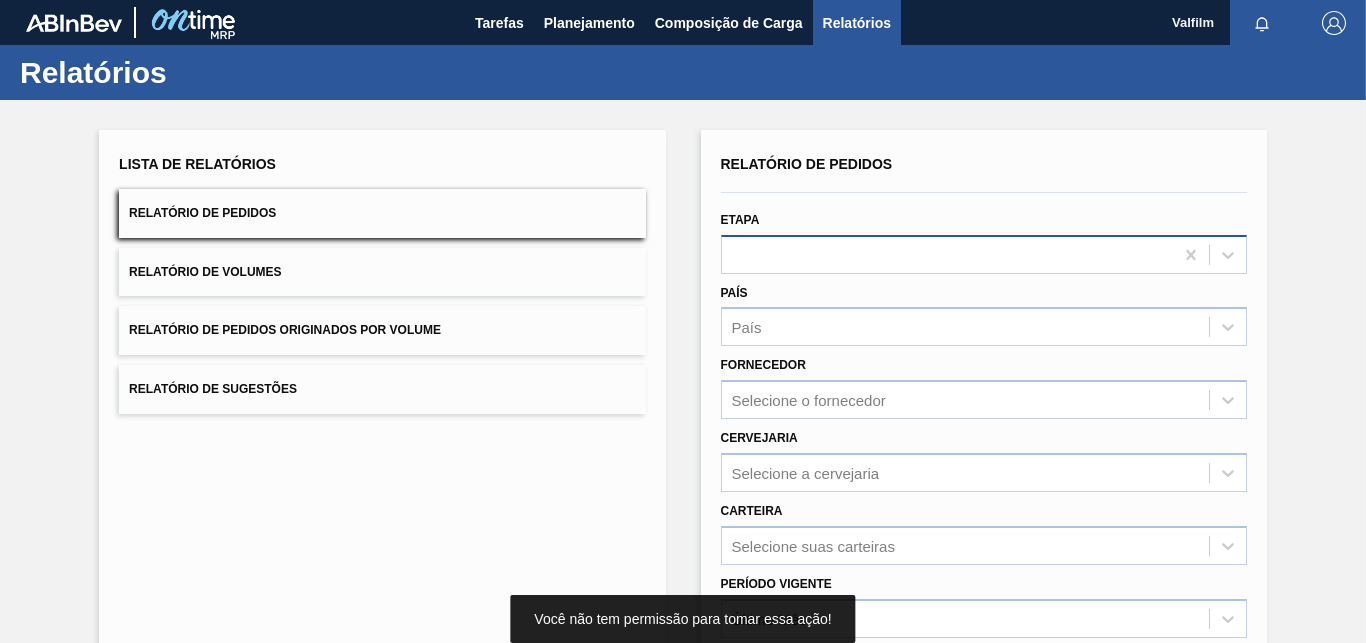 click at bounding box center [947, 254] 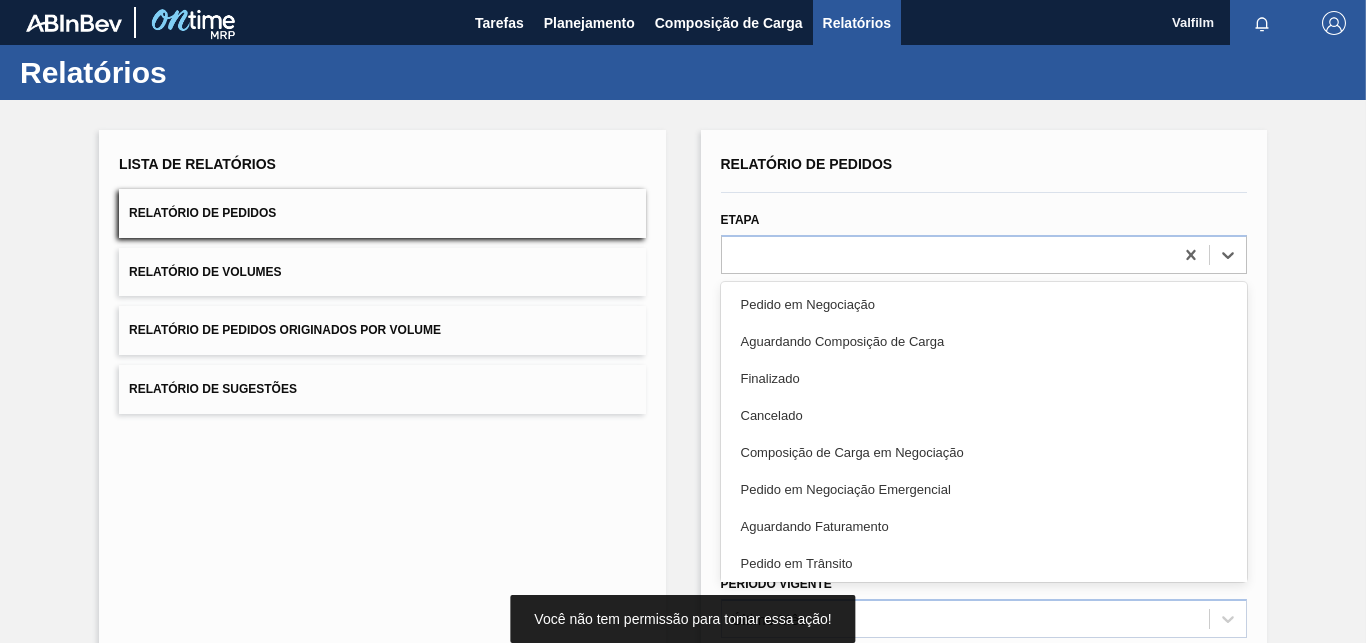 drag, startPoint x: 836, startPoint y: 304, endPoint x: 1143, endPoint y: 452, distance: 340.81226 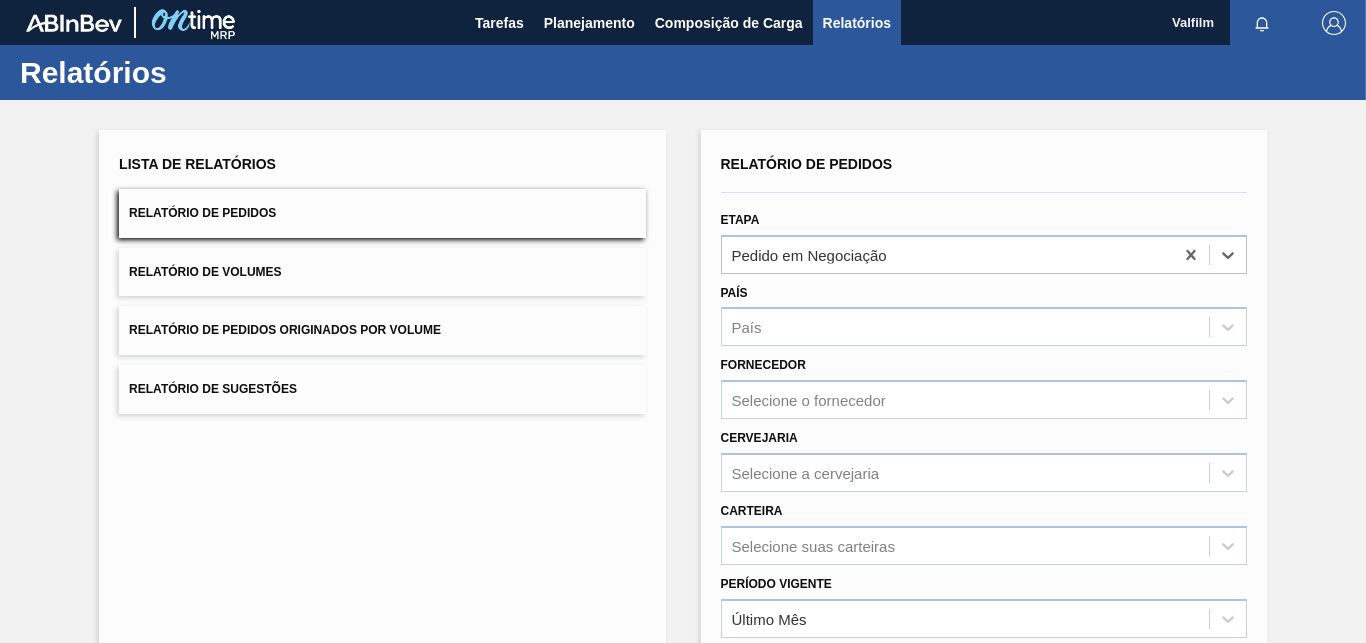scroll, scrollTop: 283, scrollLeft: 0, axis: vertical 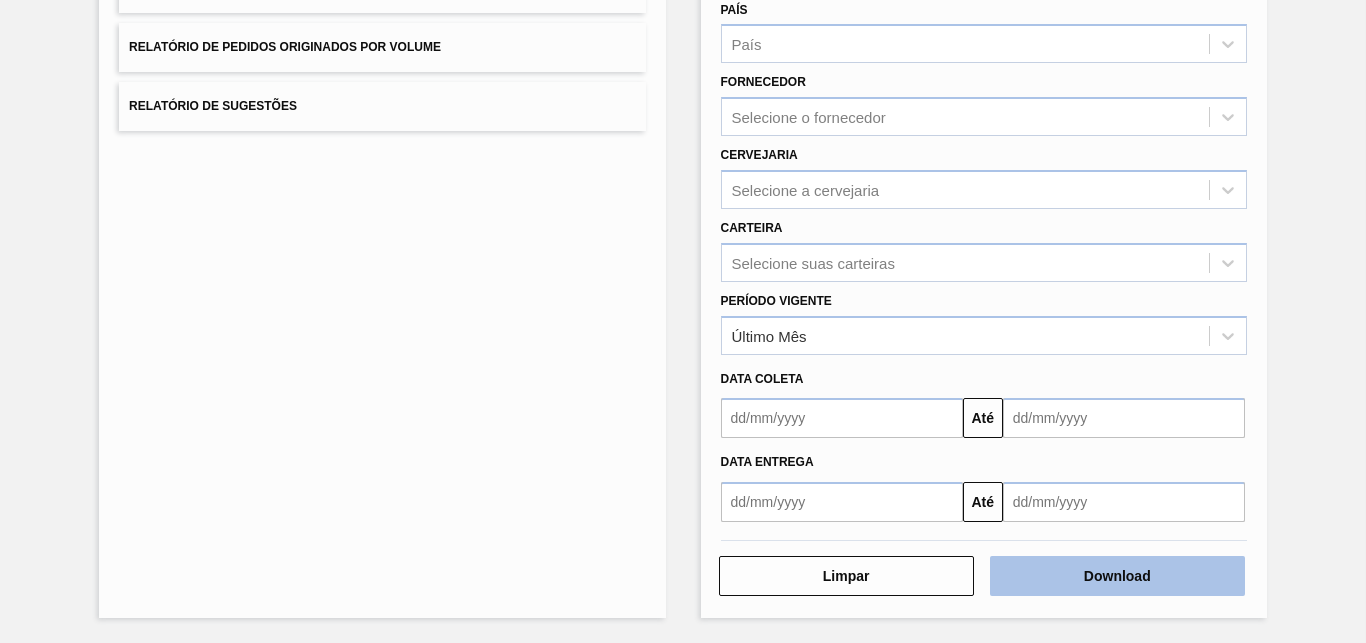 click on "Download" at bounding box center (1117, 576) 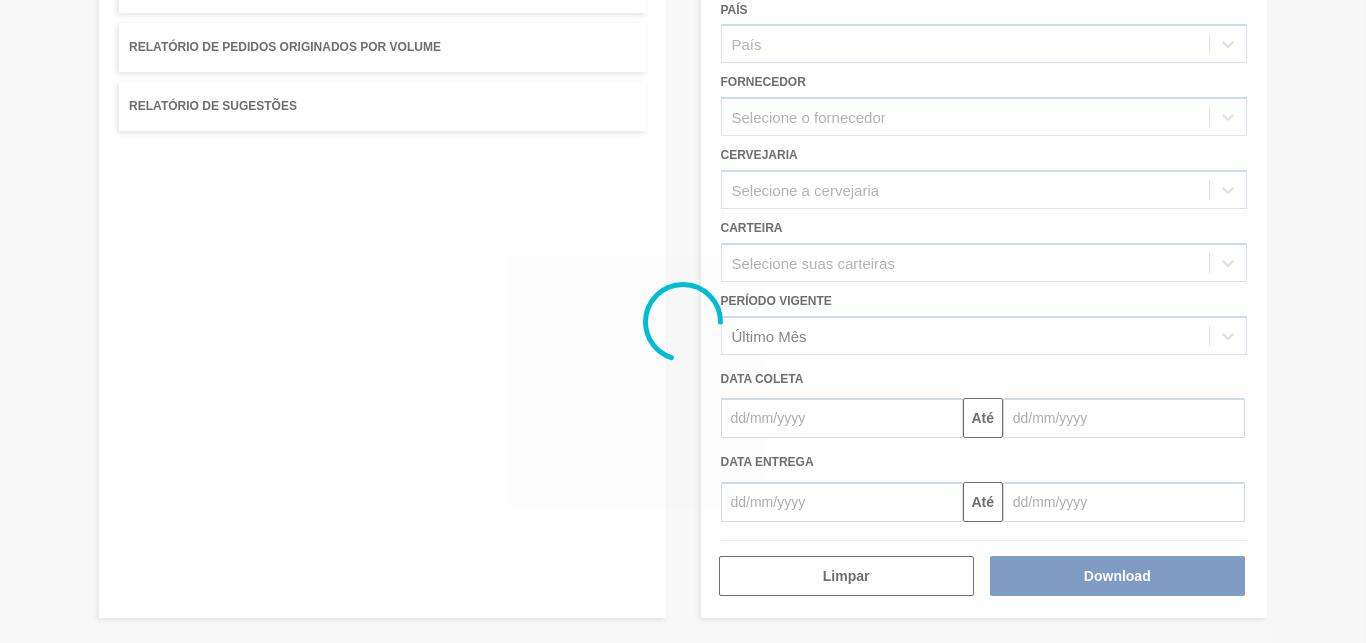 click at bounding box center [683, 321] 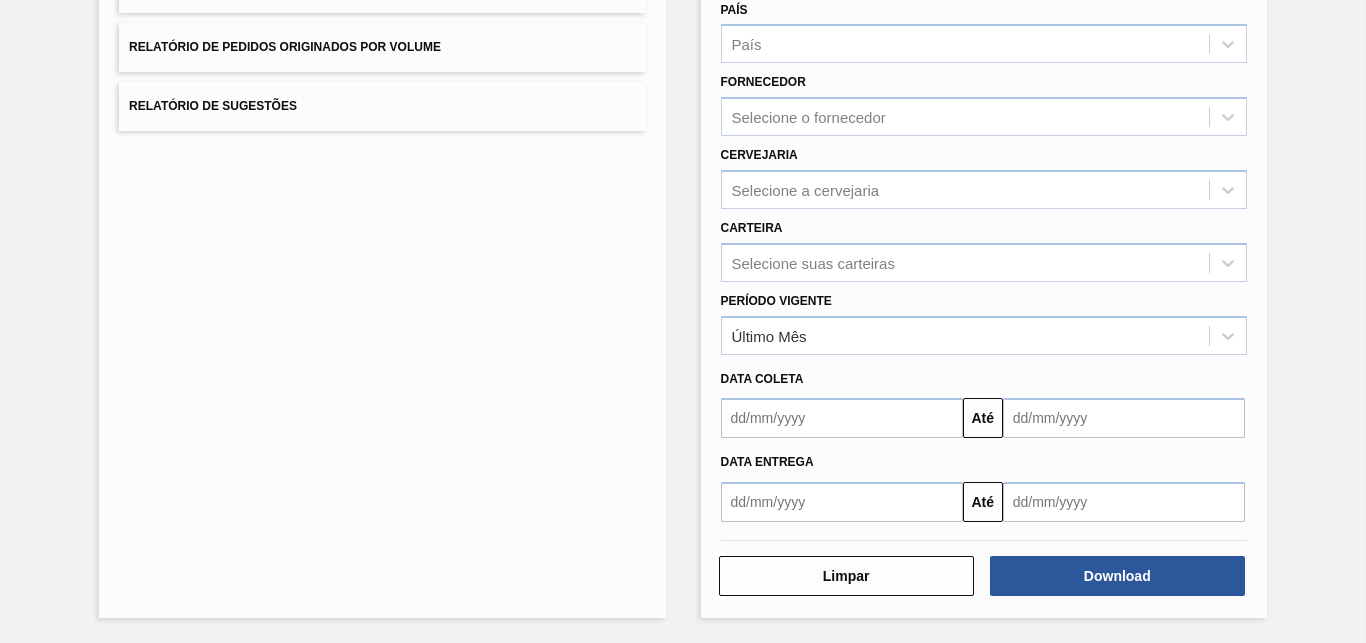 scroll, scrollTop: 0, scrollLeft: 0, axis: both 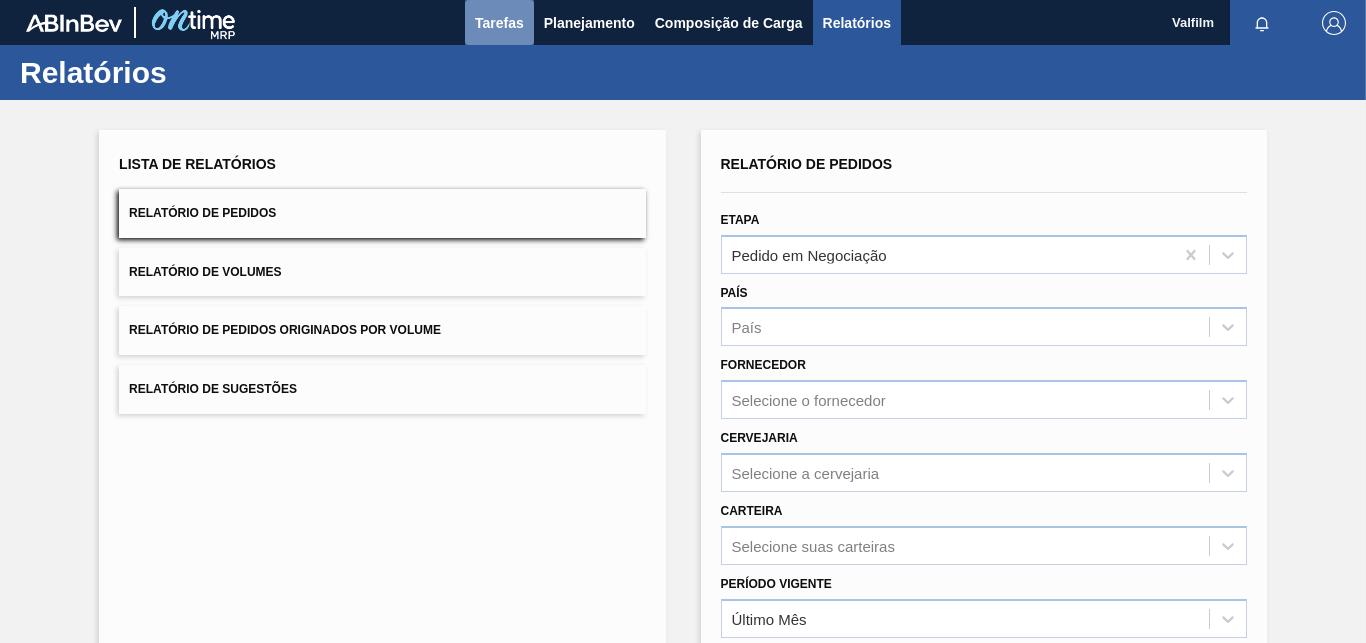 click on "Tarefas" at bounding box center (499, 22) 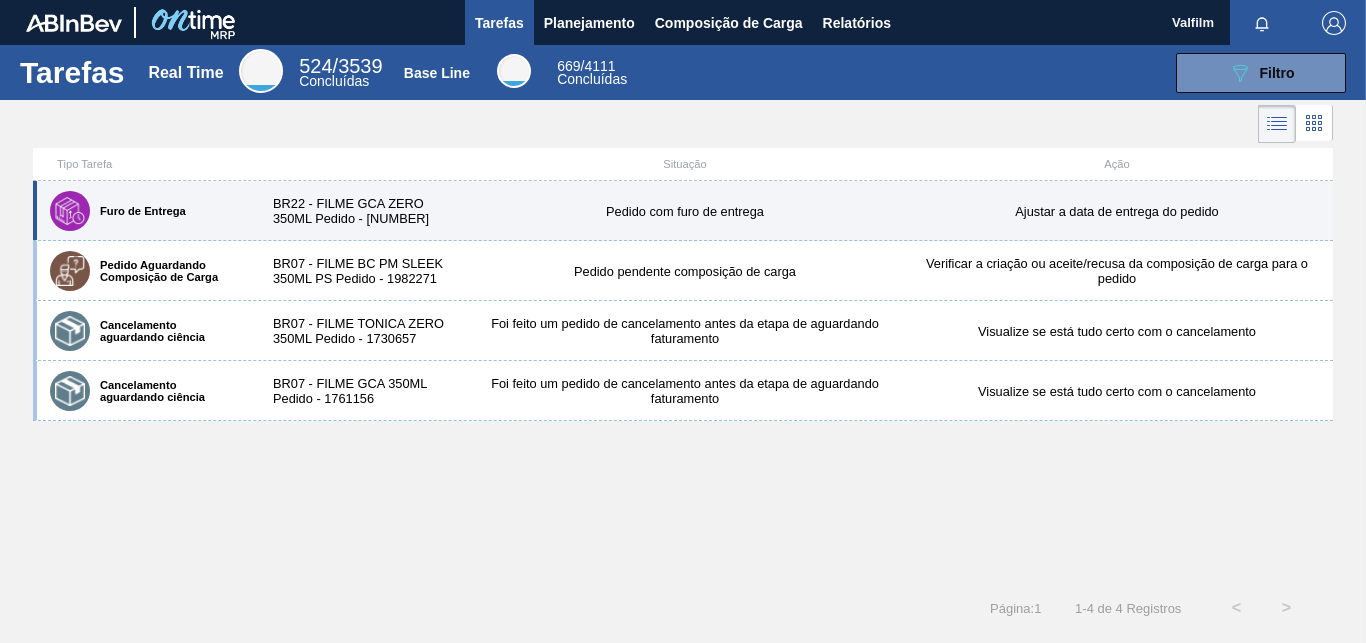 click on "Pedido com furo de entrega" at bounding box center [685, 211] 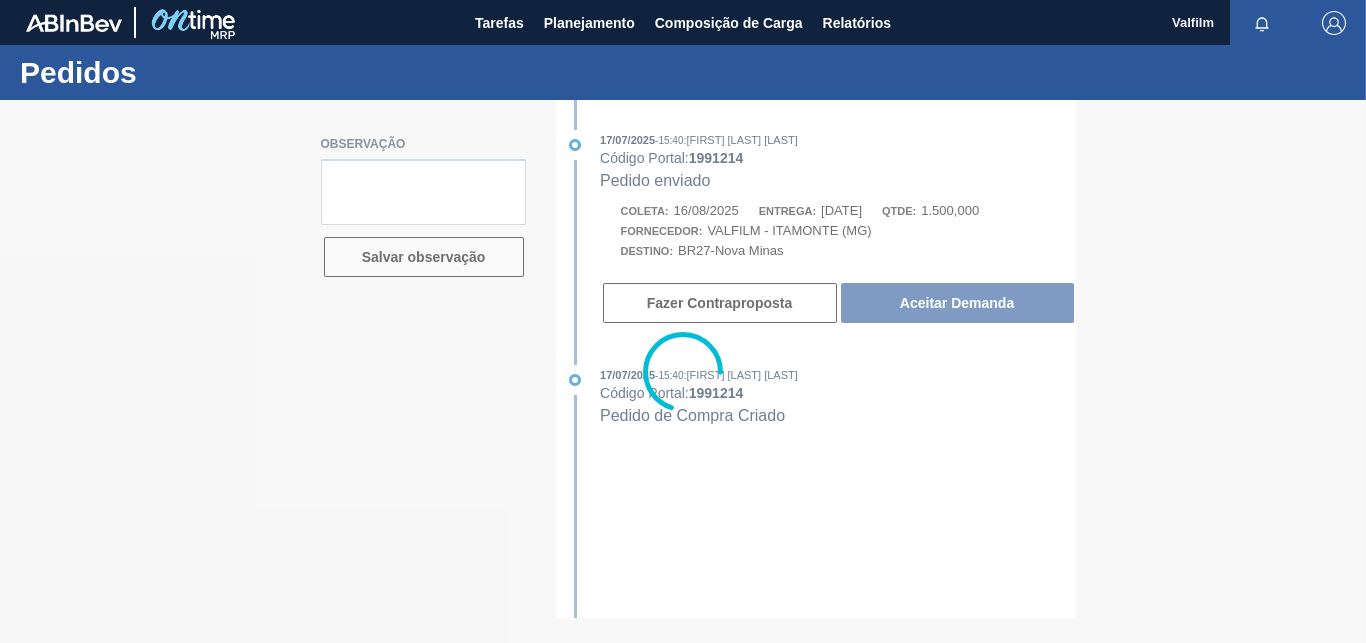scroll, scrollTop: 0, scrollLeft: 0, axis: both 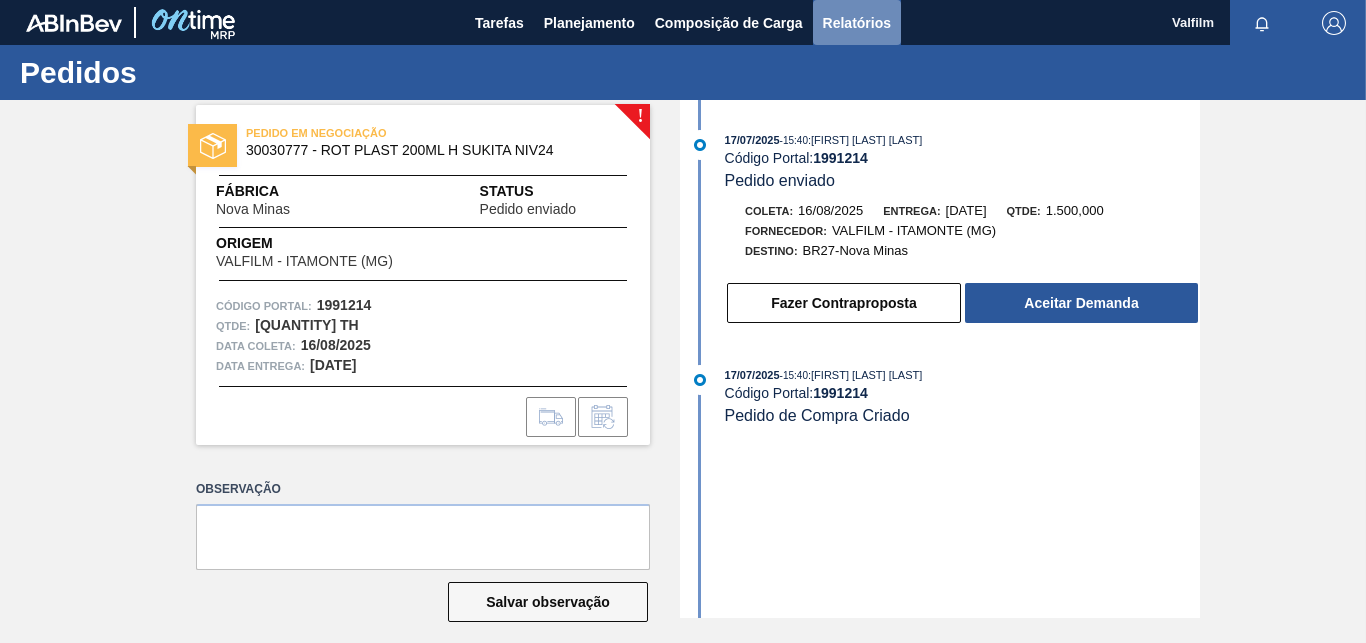 click on "Relatórios" at bounding box center (857, 23) 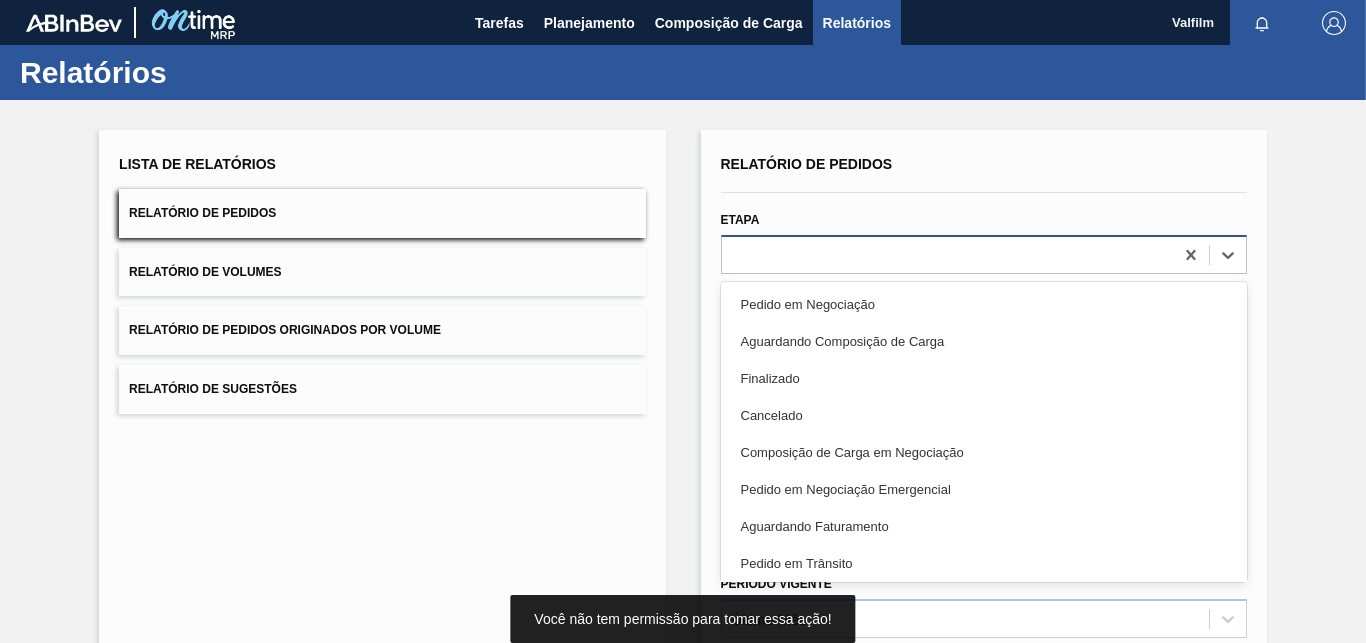 click at bounding box center (947, 254) 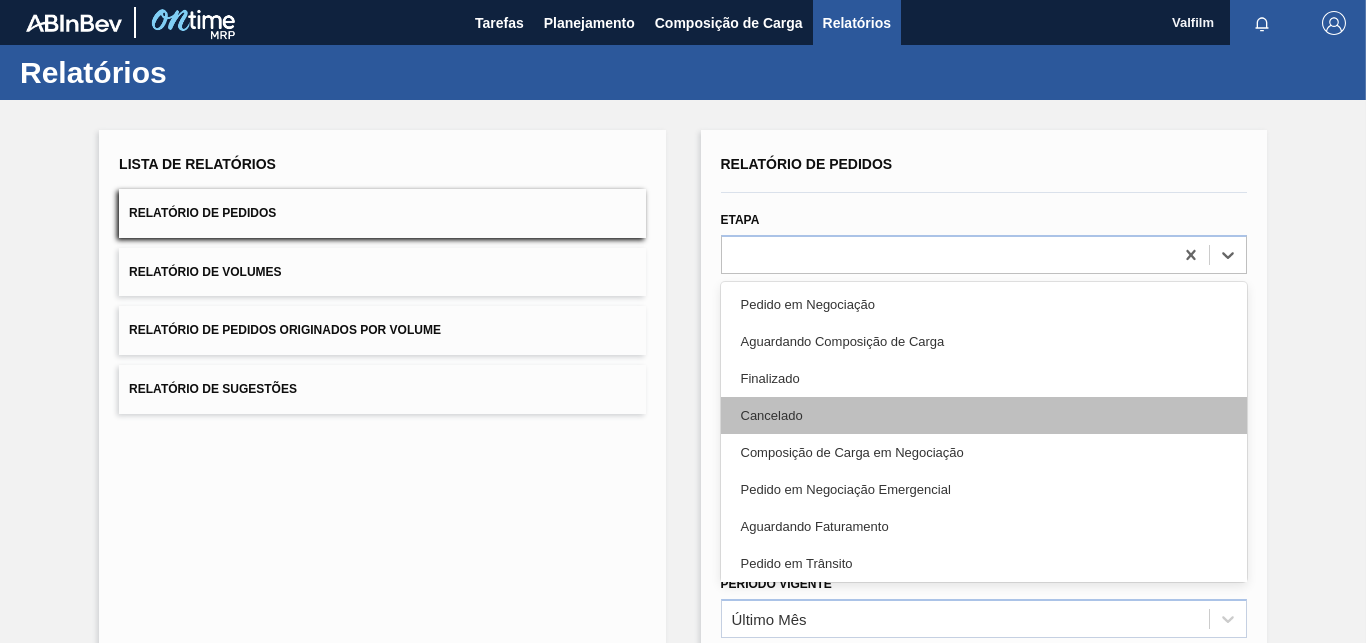 click on "Cancelado" at bounding box center [984, 415] 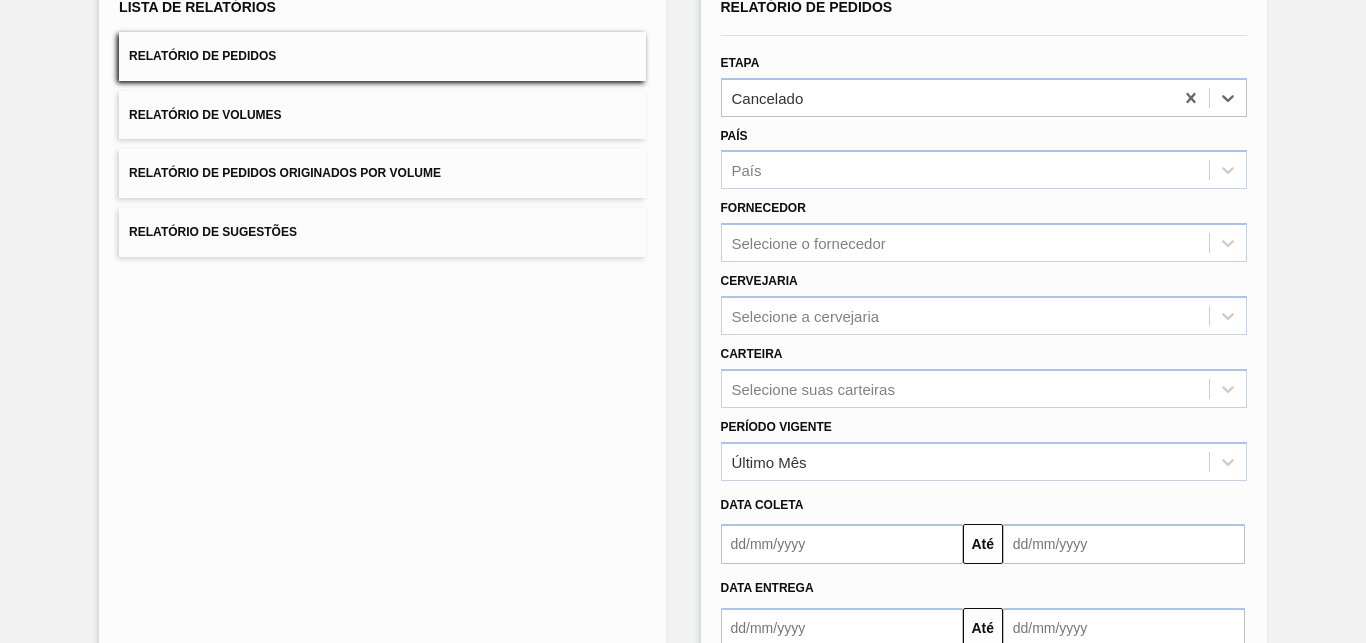 scroll, scrollTop: 283, scrollLeft: 0, axis: vertical 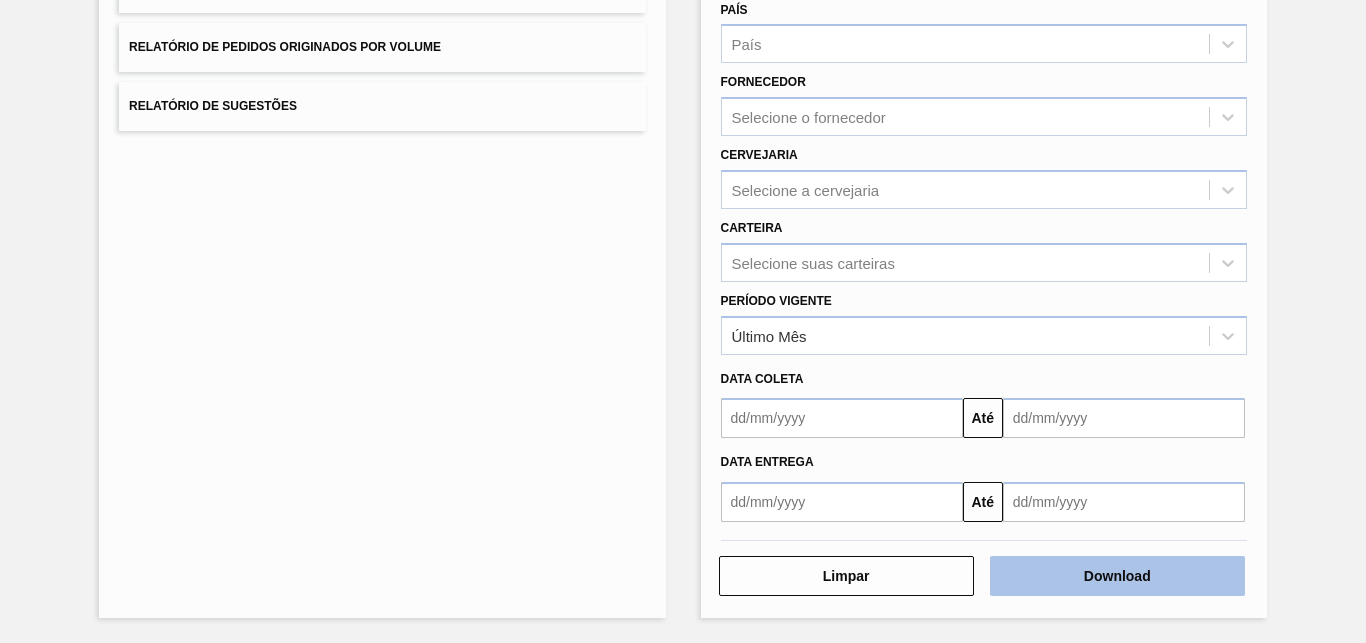 click on "Download" at bounding box center (1117, 576) 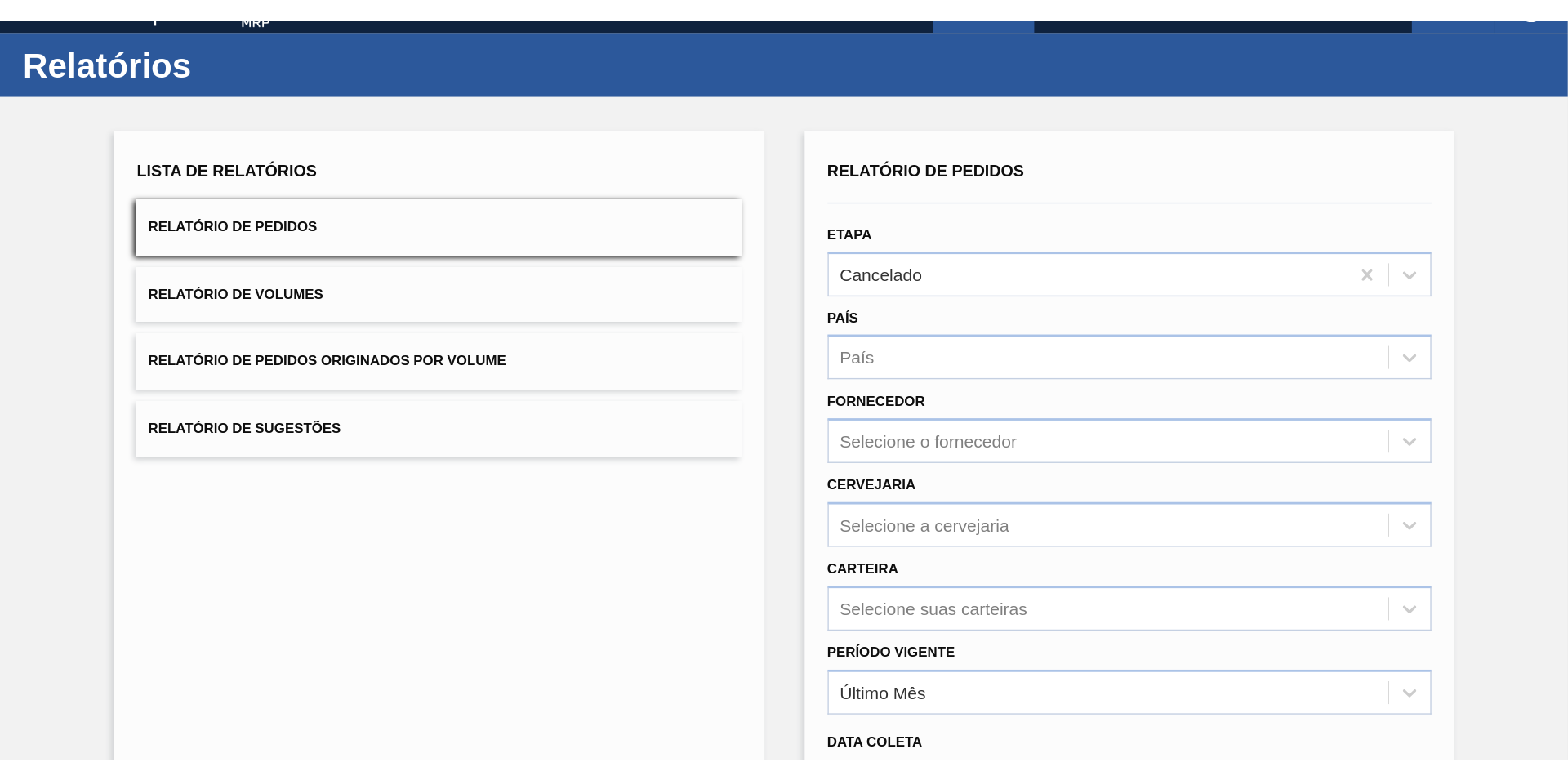 scroll, scrollTop: 0, scrollLeft: 0, axis: both 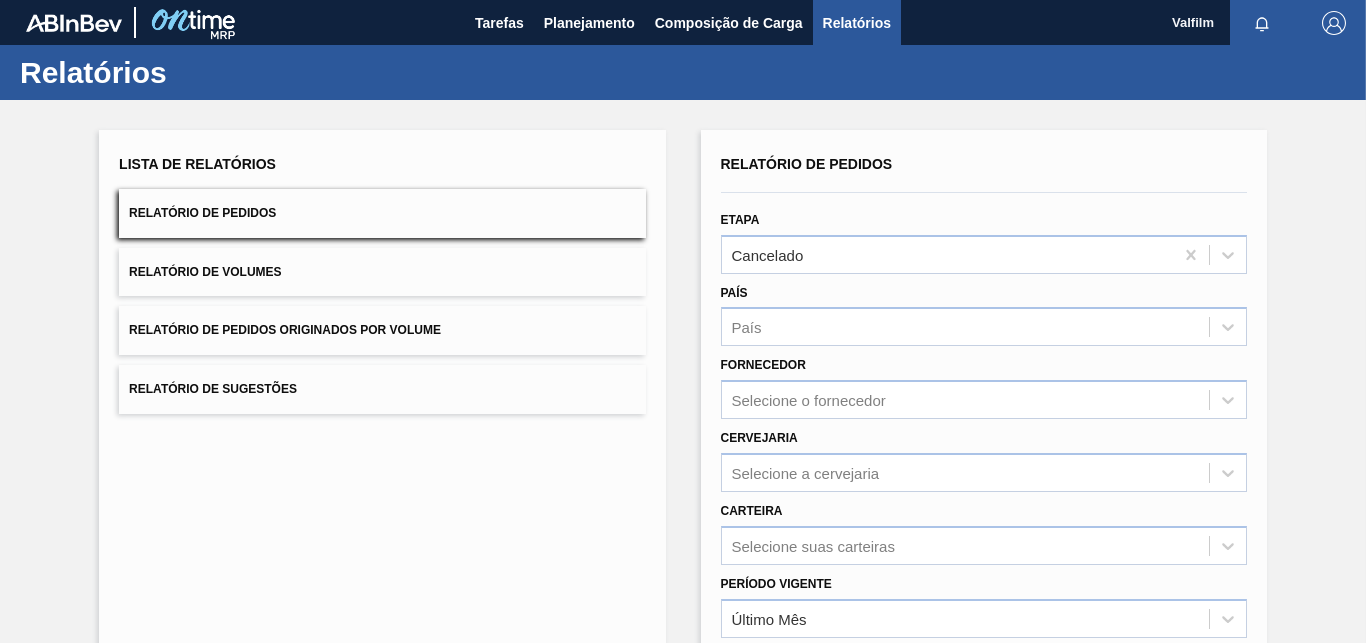 click on "Relatórios" at bounding box center (683, 72) 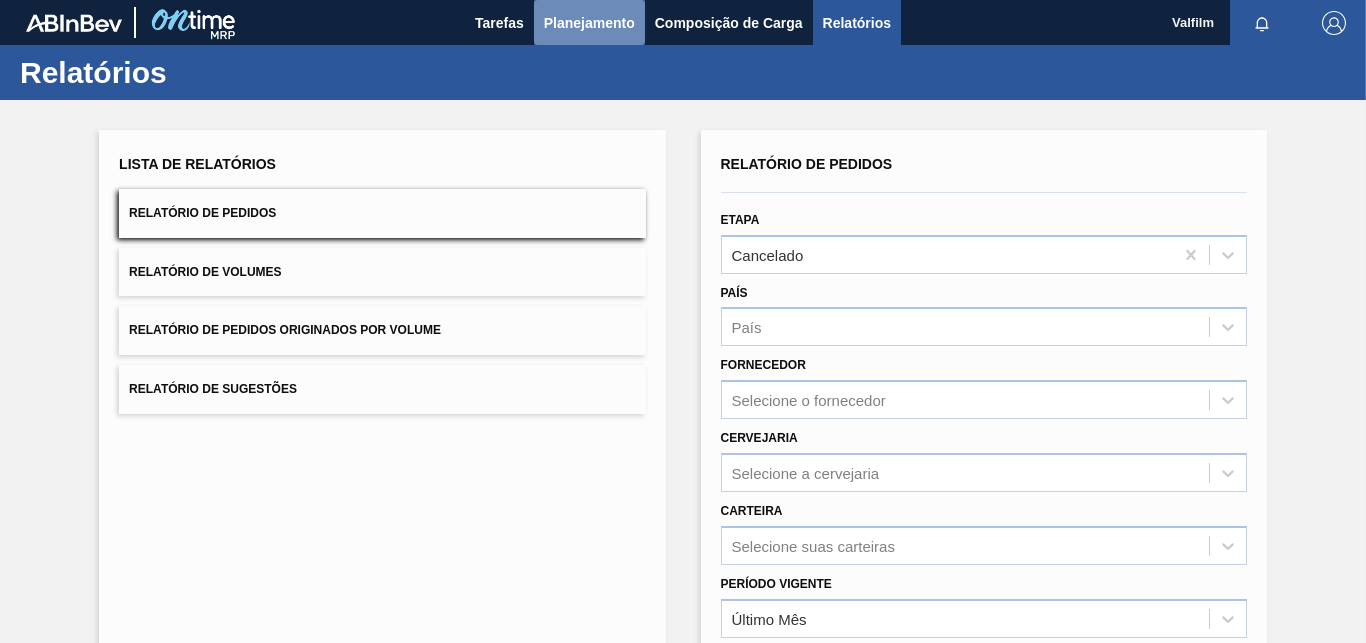 click on "Planejamento" at bounding box center (589, 23) 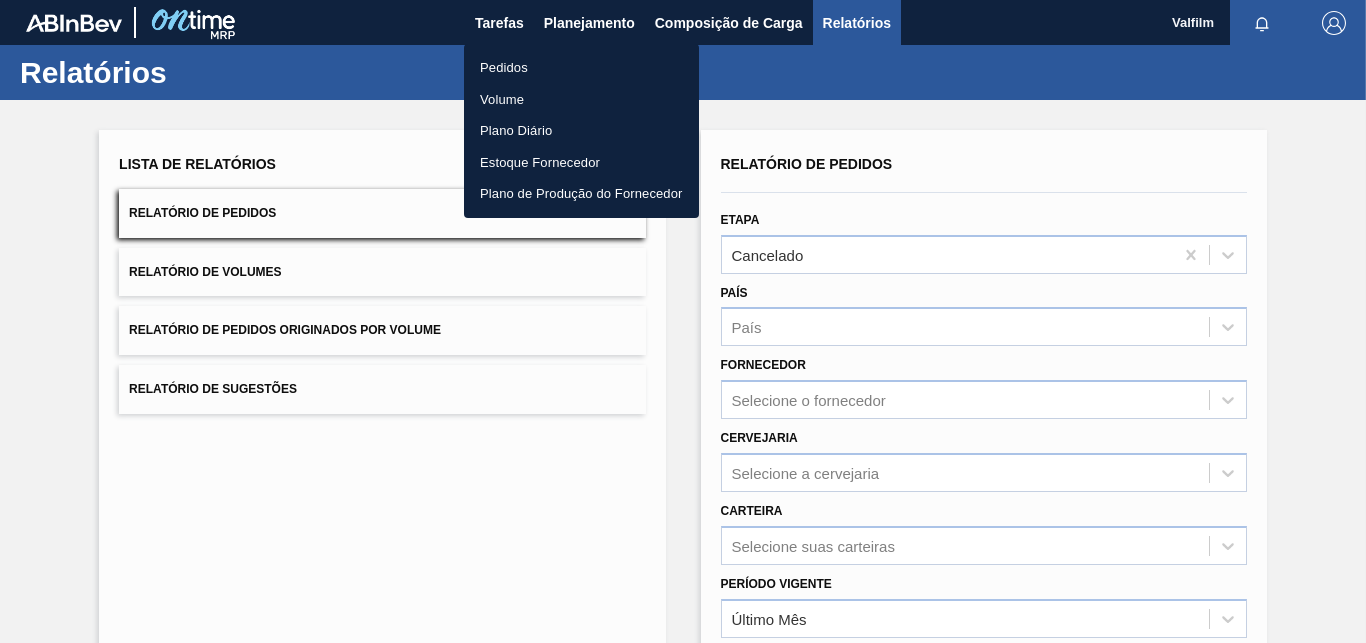 click on "Pedidos" at bounding box center [581, 68] 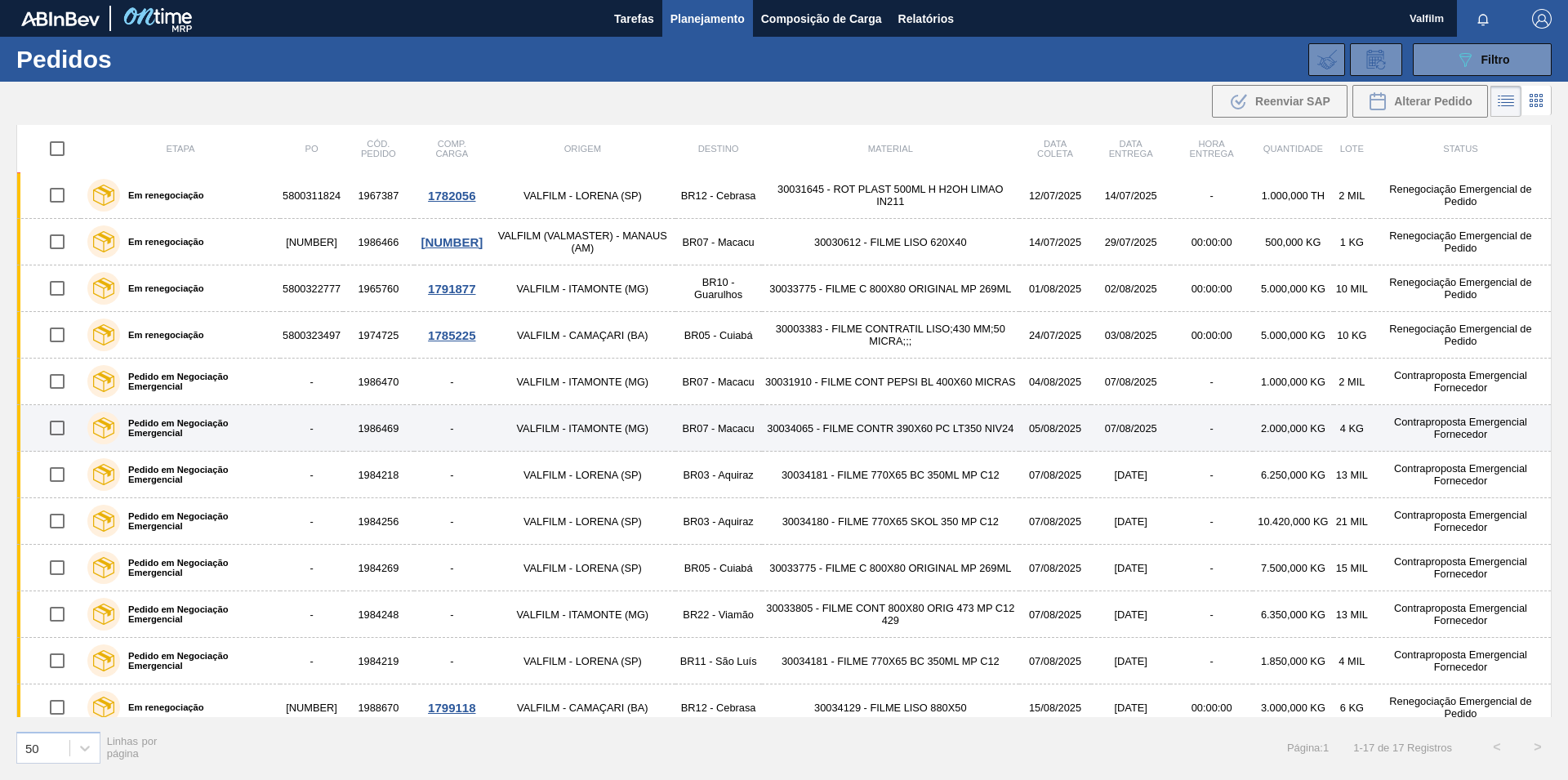 scroll, scrollTop: 248, scrollLeft: 0, axis: vertical 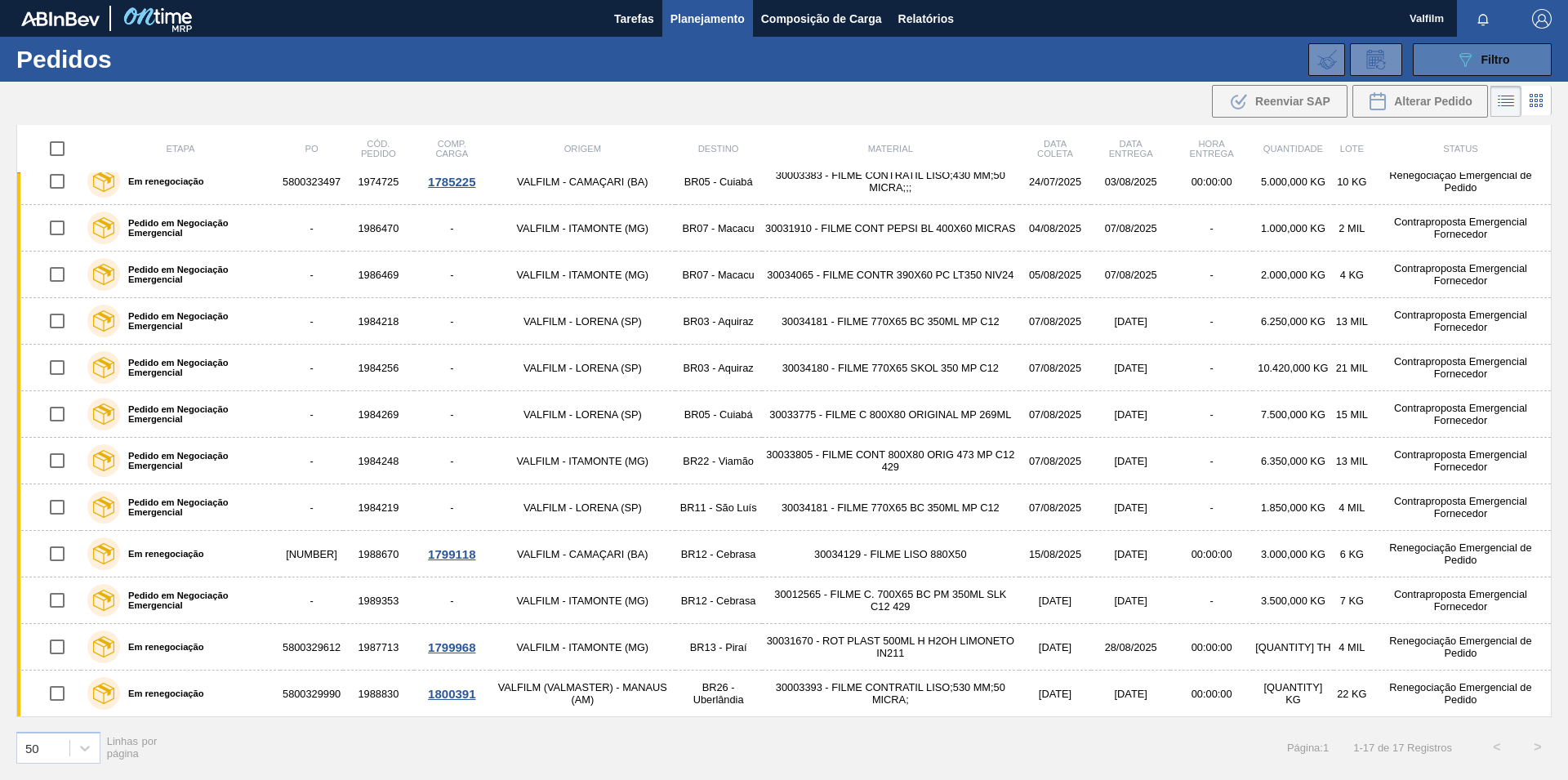 click on "089F7B8B-B2A5-4AFE-B5C0-19BA573D28AC Filtro" at bounding box center [1482, 60] 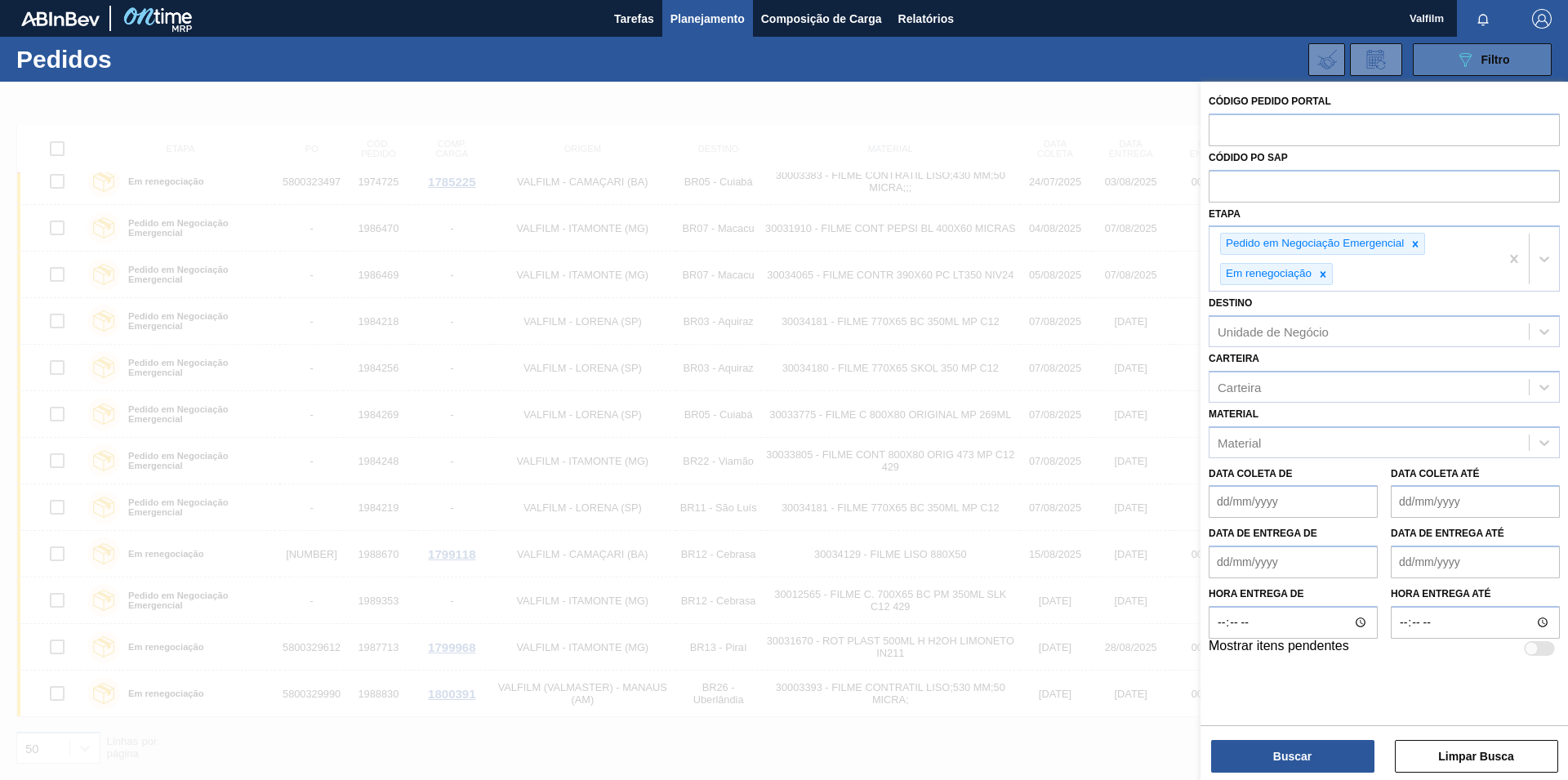 click on "089F7B8B-B2A5-4AFE-B5C0-19BA573D28AC Filtro" at bounding box center (1482, 60) 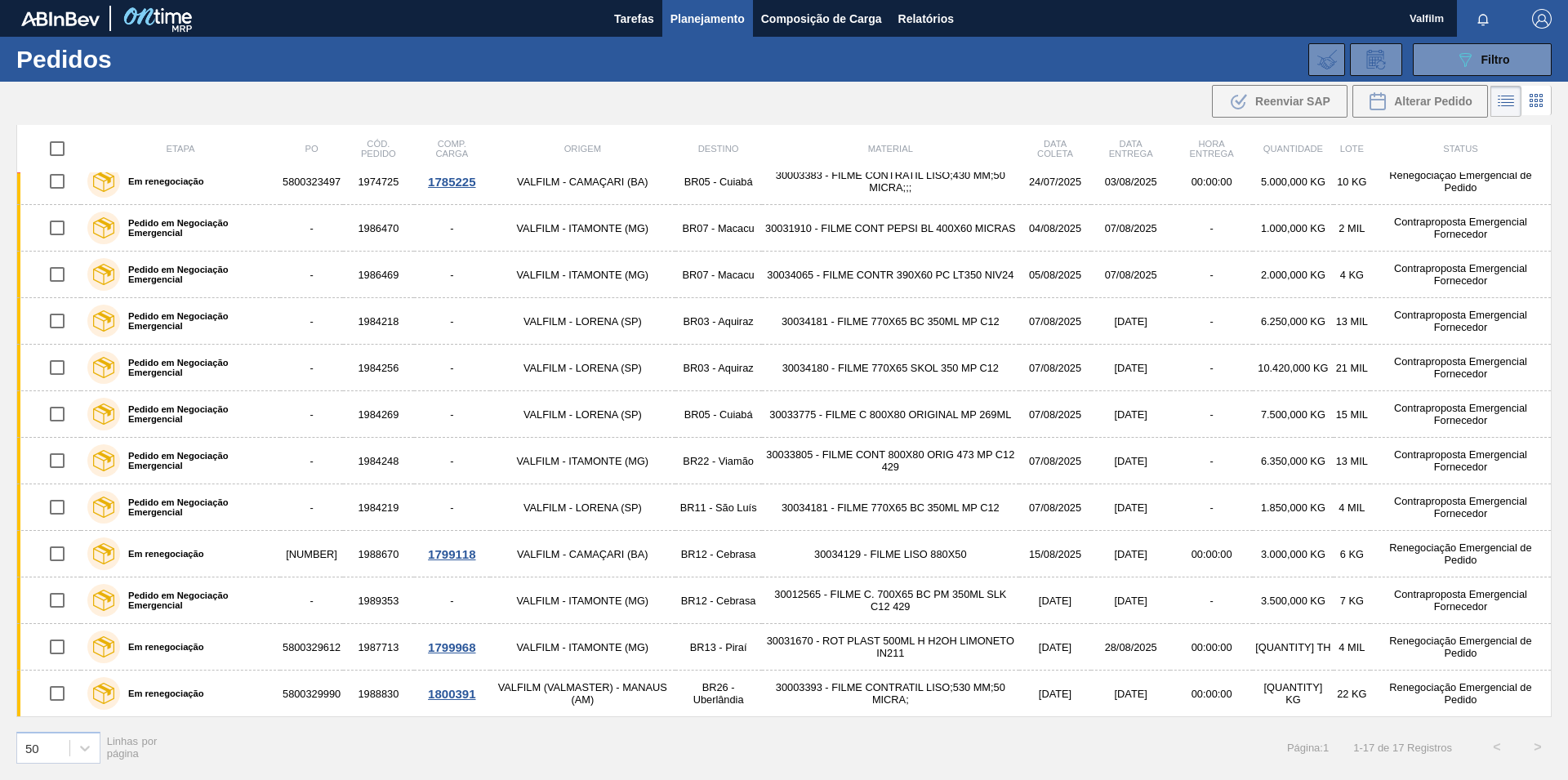 scroll, scrollTop: 0, scrollLeft: 0, axis: both 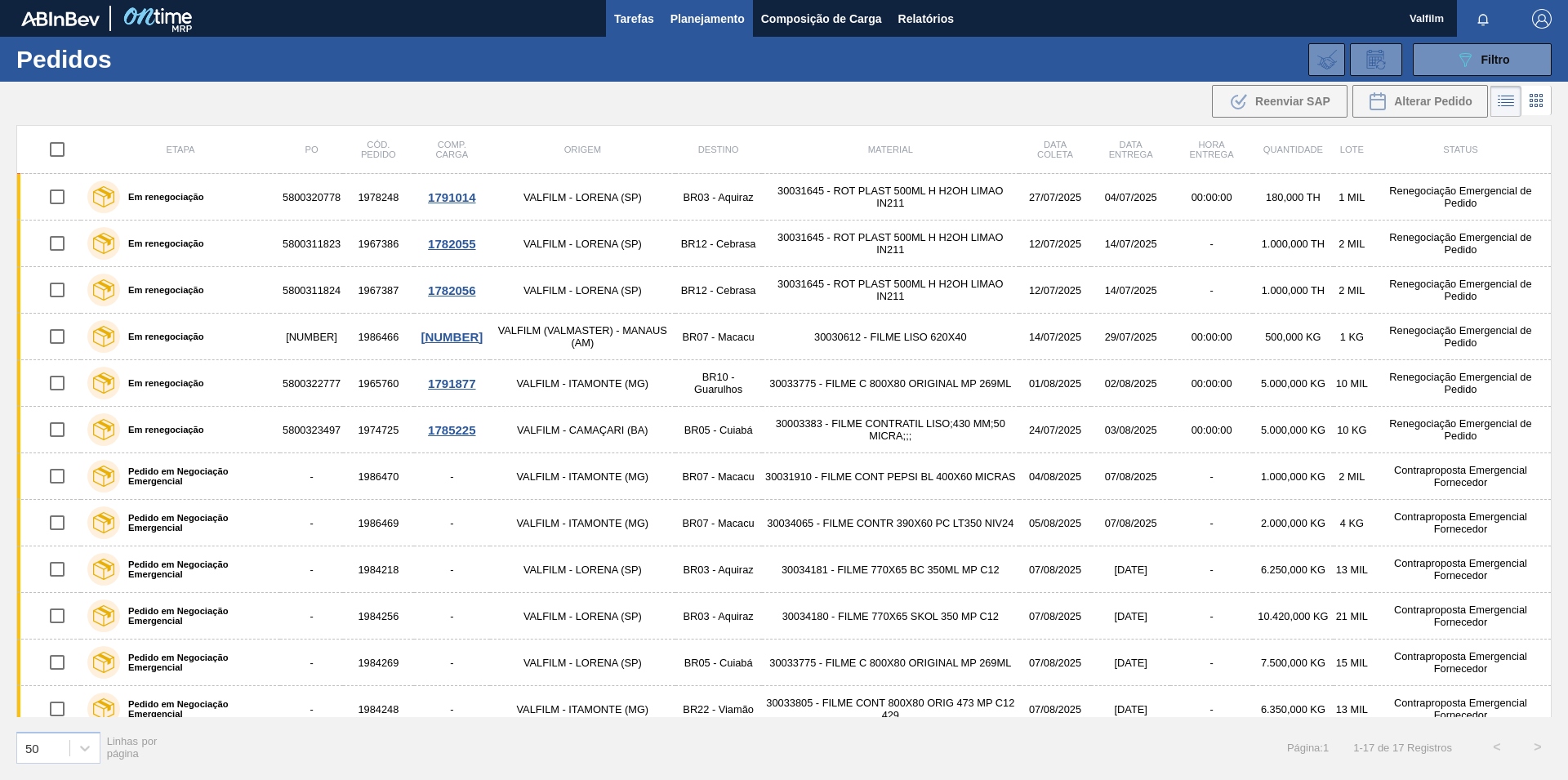 click on "Tarefas" at bounding box center (634, 19) 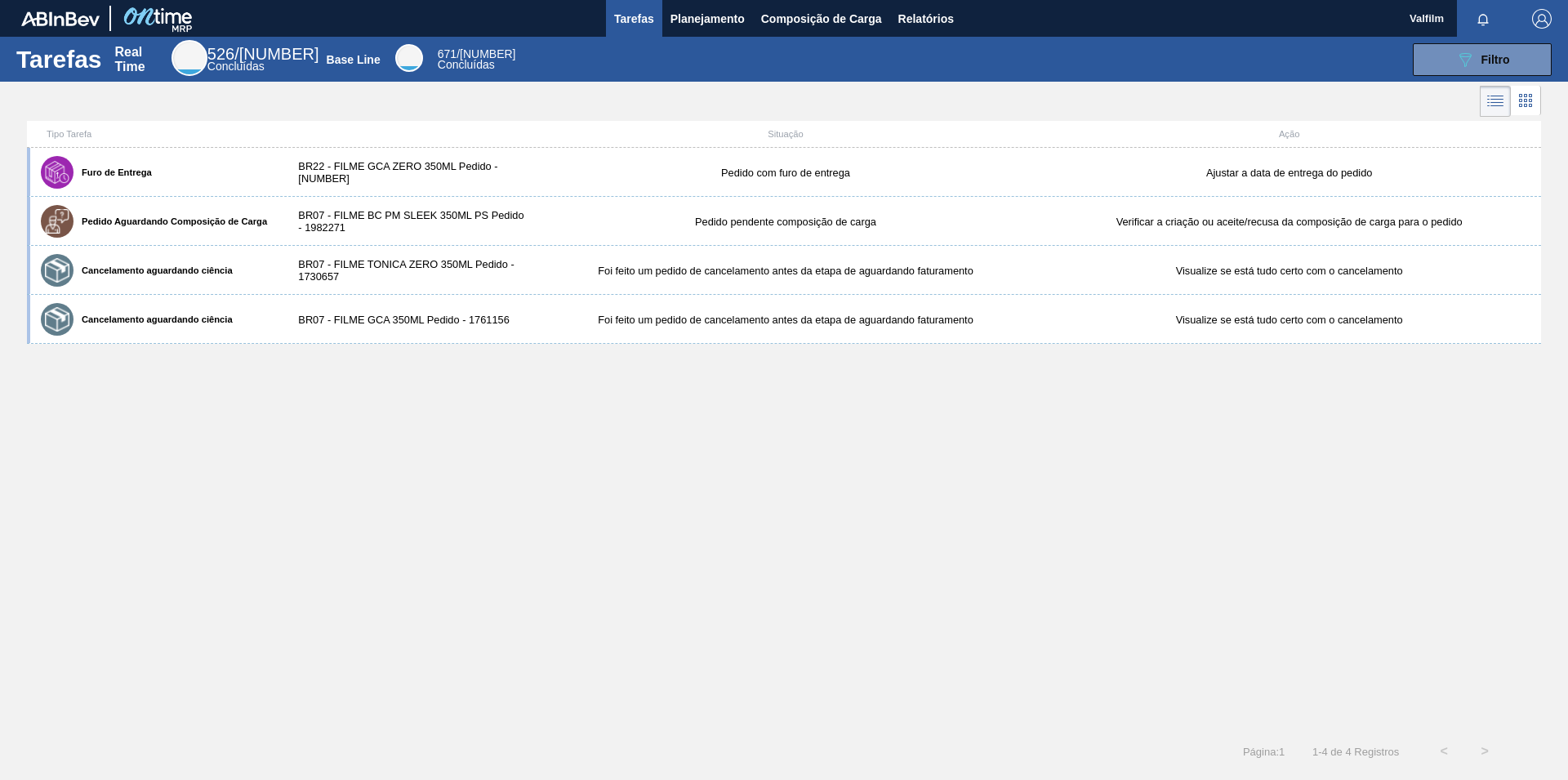 click on "Furo de Entrega BR22 - FILME GCA ZERO 350ML Pedido - [NUMBER] Pedido com furo de entrega Ajustar a data de entrega do pedido Pedido Aguardando Composição de Carga BR07 - FILME BC PM SLEEK 350ML PS Pedido - [NUMBER] Pedido pendente composição de carga Verificar a criação ou aceite/recusa da composição de carga para o pedido Cancelamento aguardando ciência BR07 - FILME TONICA ZERO 350ML Pedido - [NUMBER] Foi feito um pedido de cancelamento antes da etapa de aguardando faturamento Visualize se está tudo certo com o cancelamento Cancelamento aguardando ciência BR07 - FILME GCA 350ML Pedido - [NUMBER] Foi feito um pedido de cancelamento antes da etapa de aguardando faturamento Visualize se está tudo certo com o cancelamento" at bounding box center [784, 439] 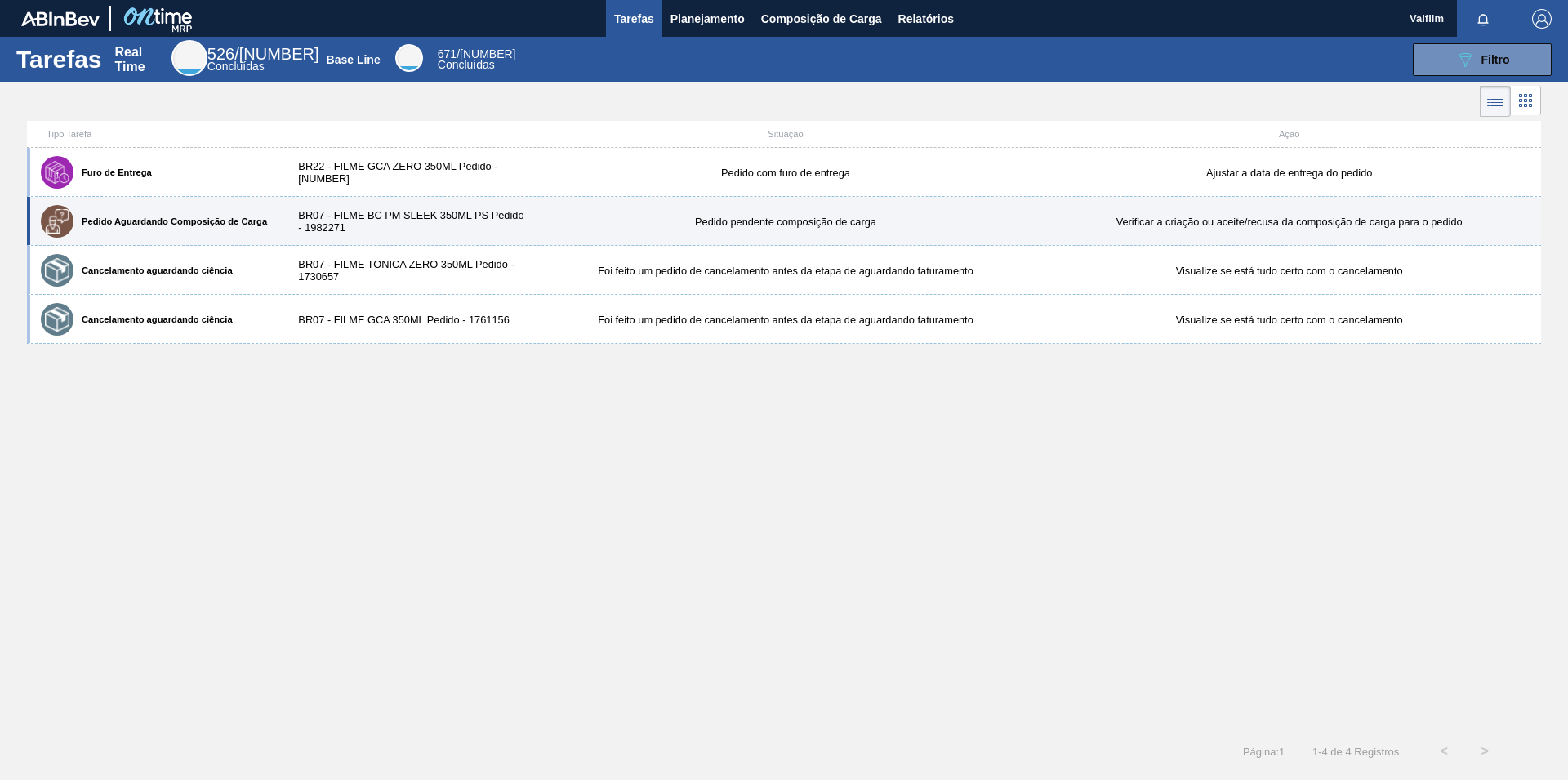 click on "BR07 - FILME BC PM SLEEK 350ML PS Pedido - 1982271" at bounding box center [408, 221] 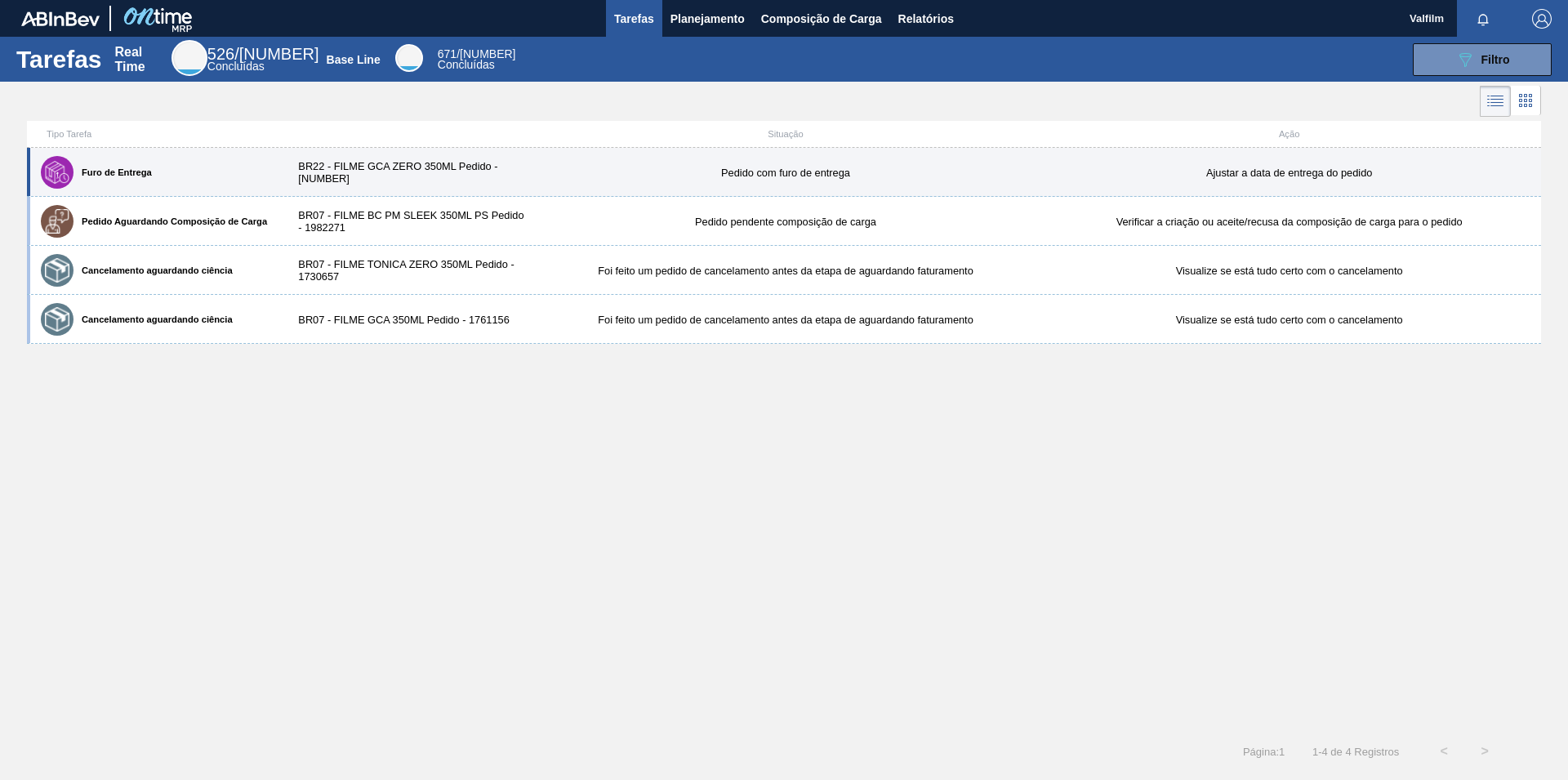 click on "Furo de Entrega" at bounding box center [156, 172] 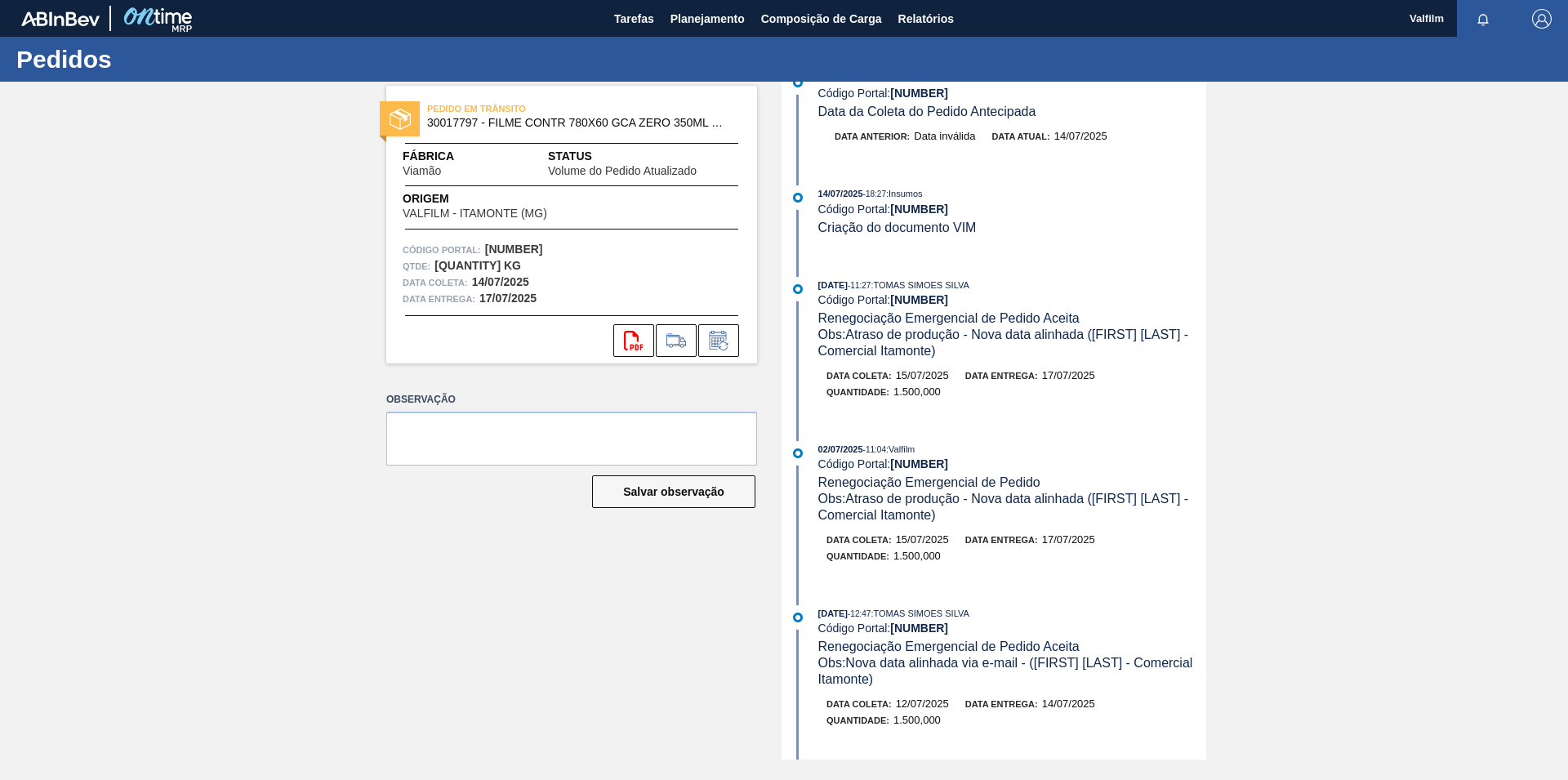 scroll, scrollTop: 0, scrollLeft: 0, axis: both 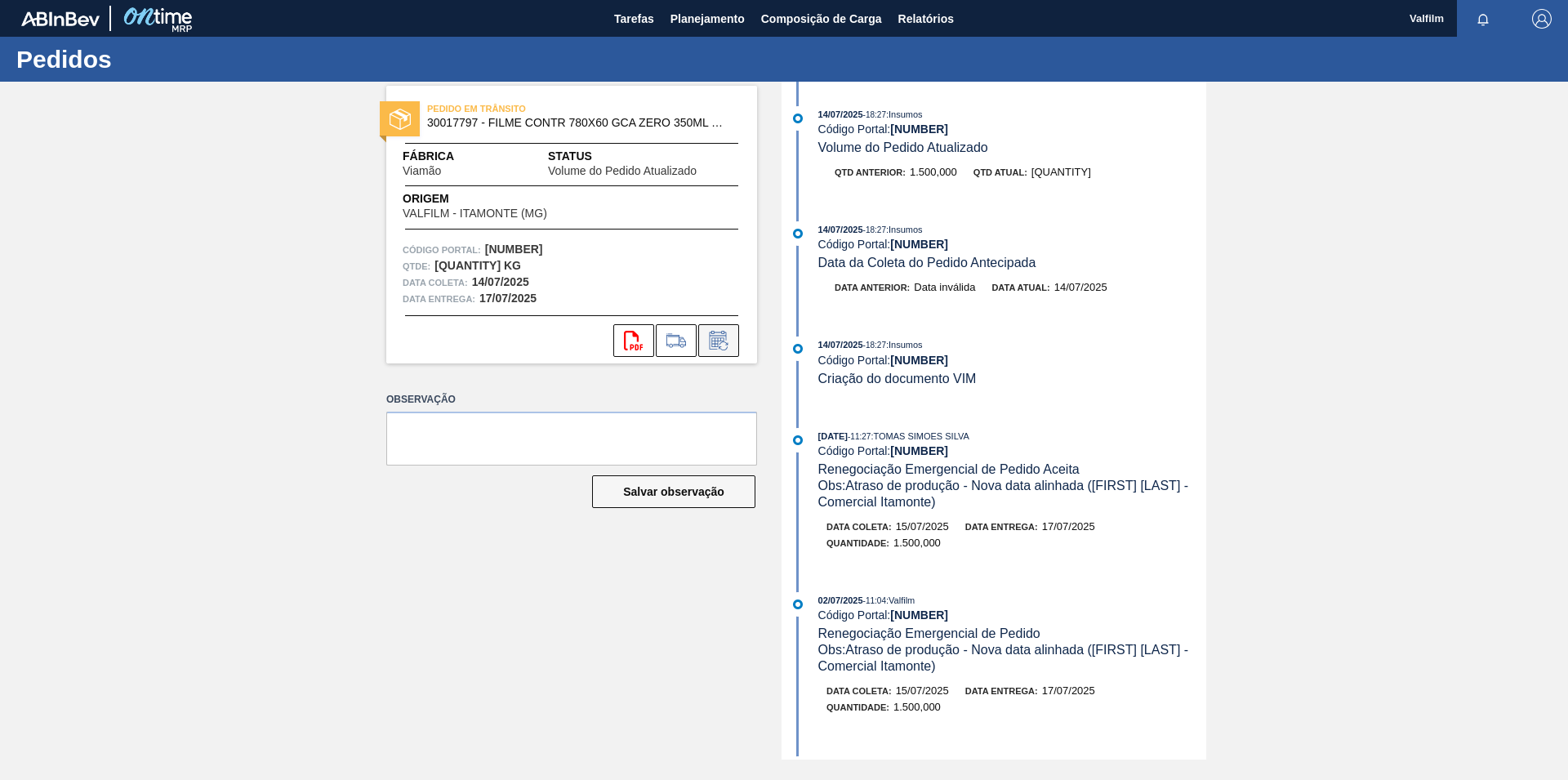 click 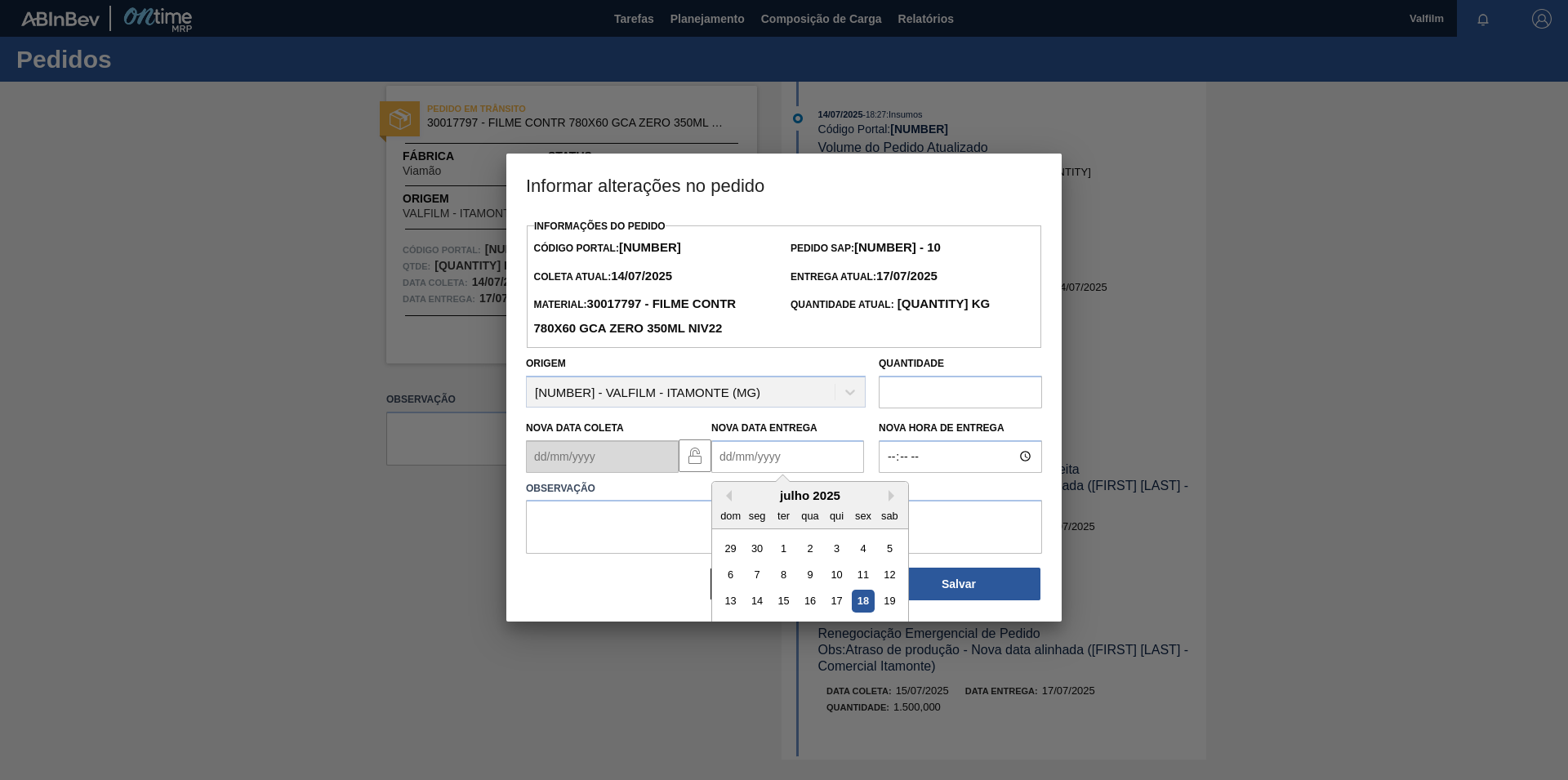 click on "Nova Data Entrega" at bounding box center [787, 457] 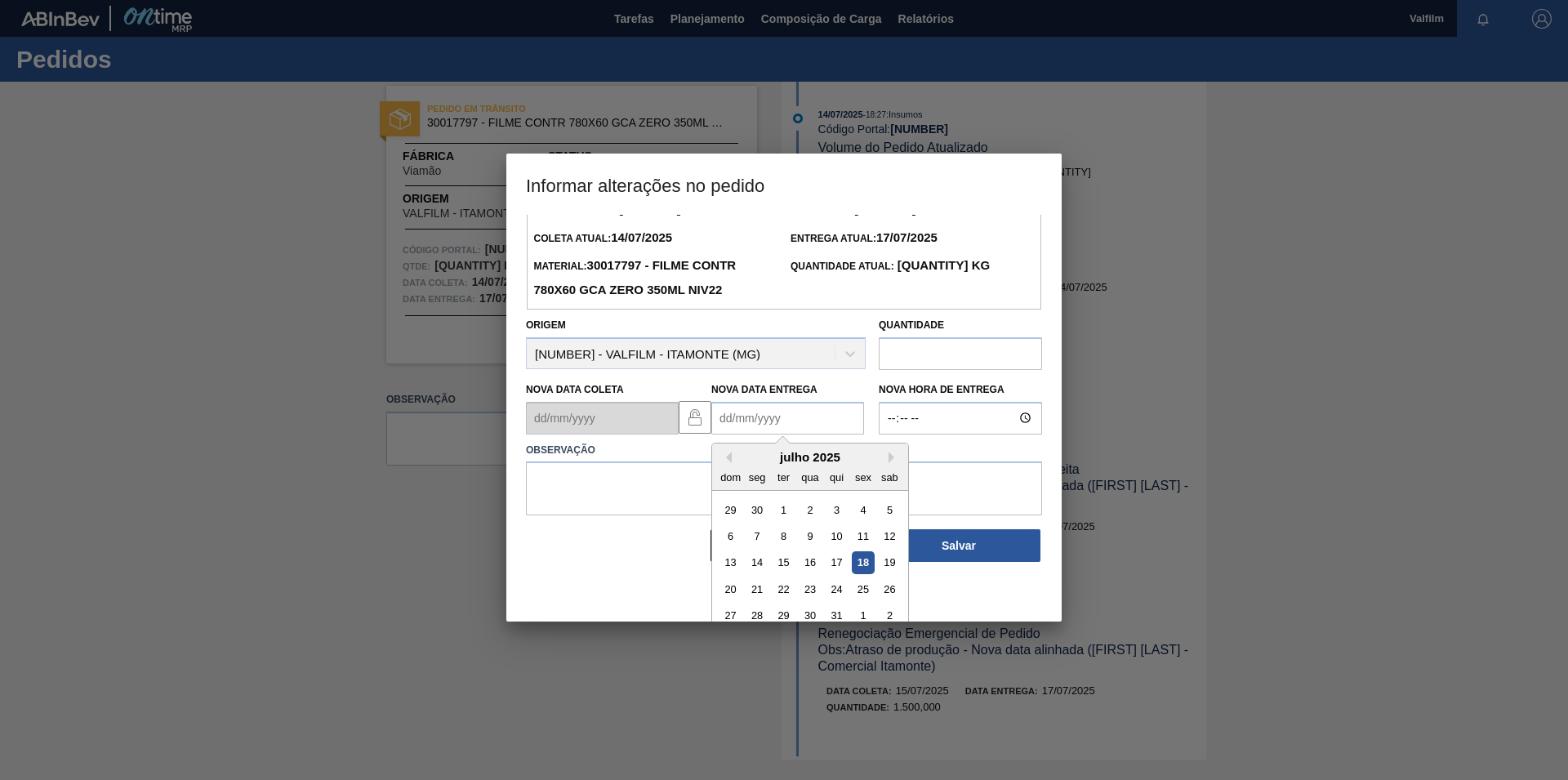 scroll, scrollTop: 54, scrollLeft: 0, axis: vertical 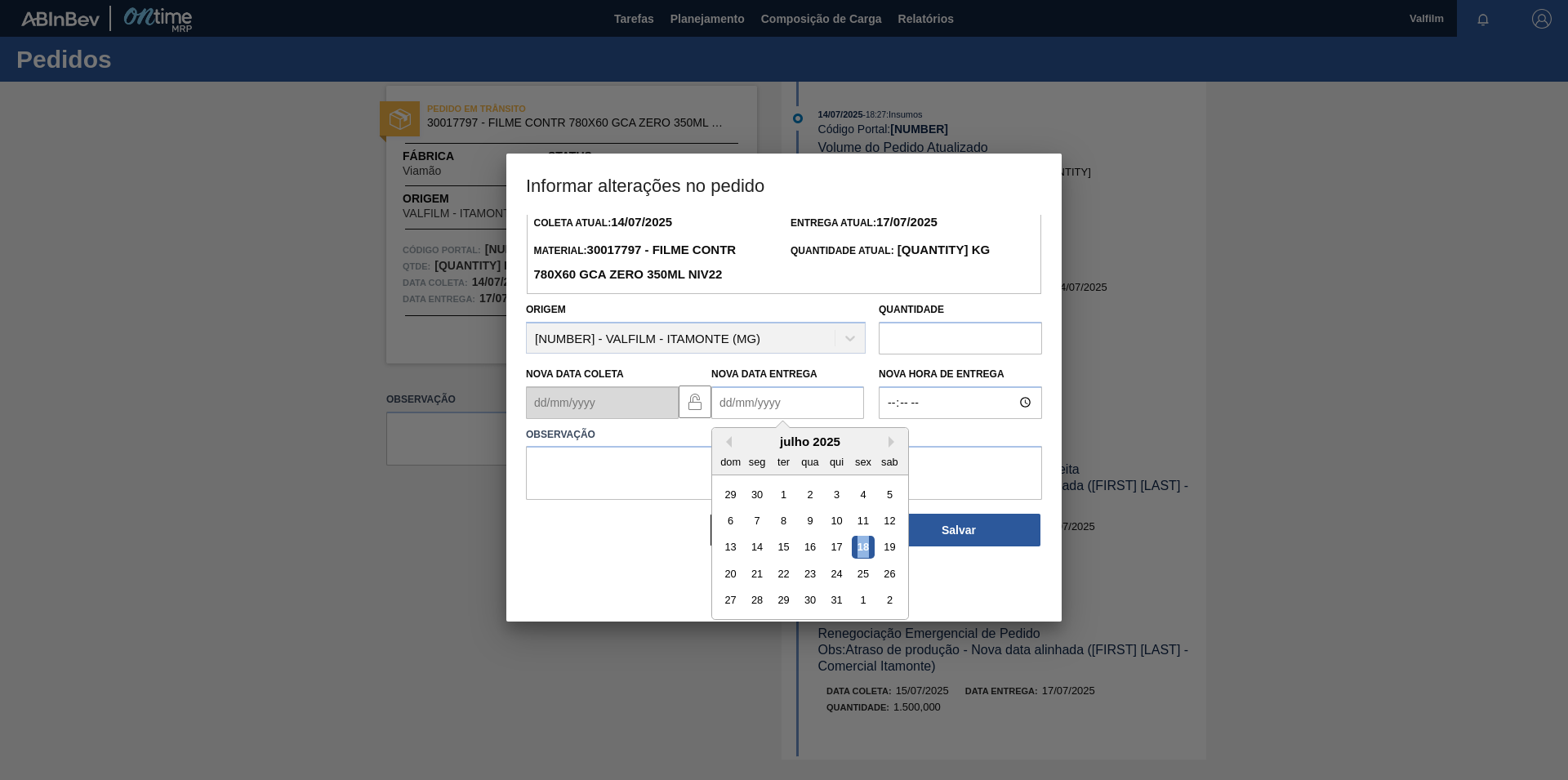 drag, startPoint x: 833, startPoint y: 559, endPoint x: 862, endPoint y: 545, distance: 32.202484 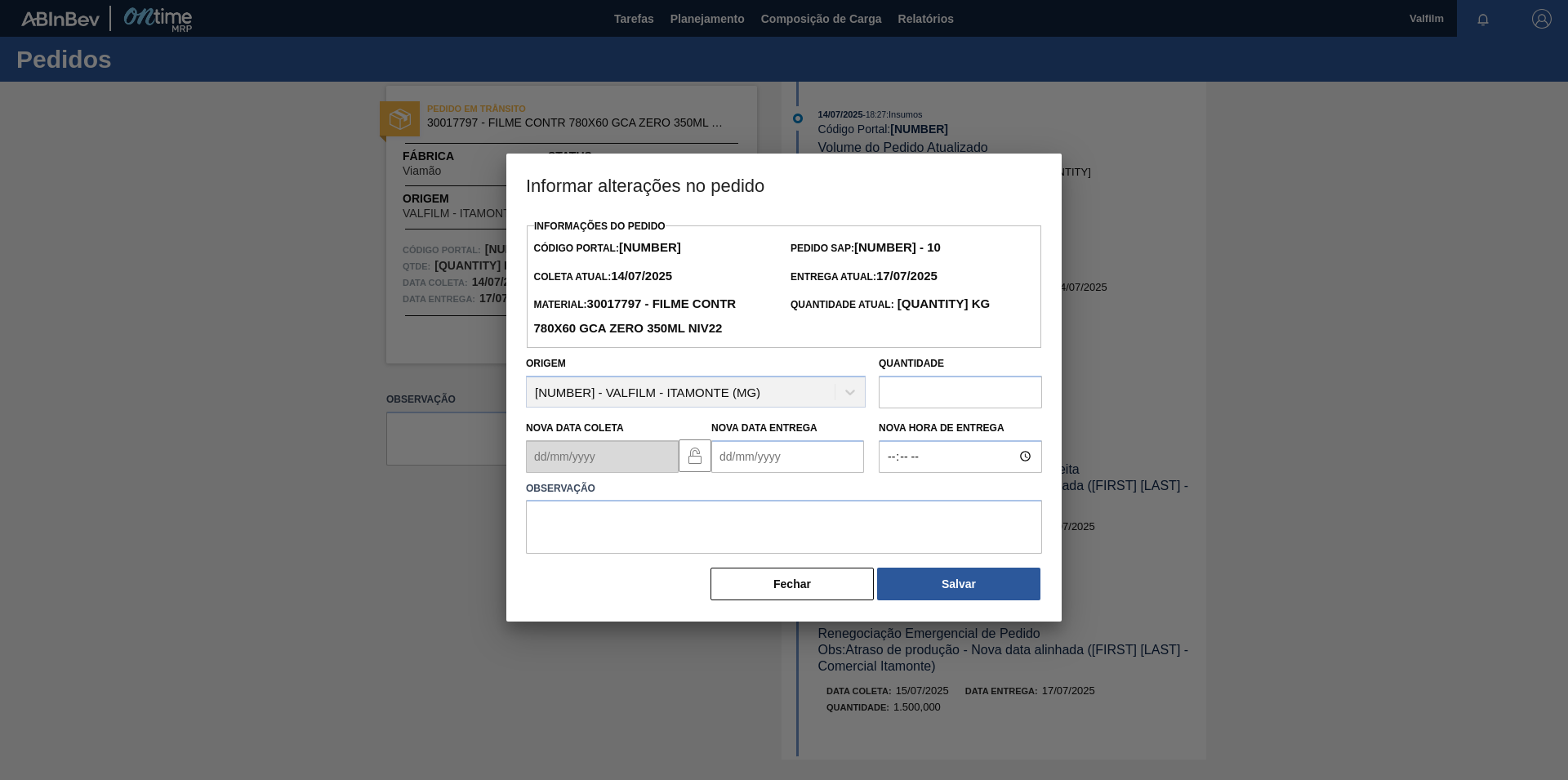 scroll, scrollTop: 0, scrollLeft: 0, axis: both 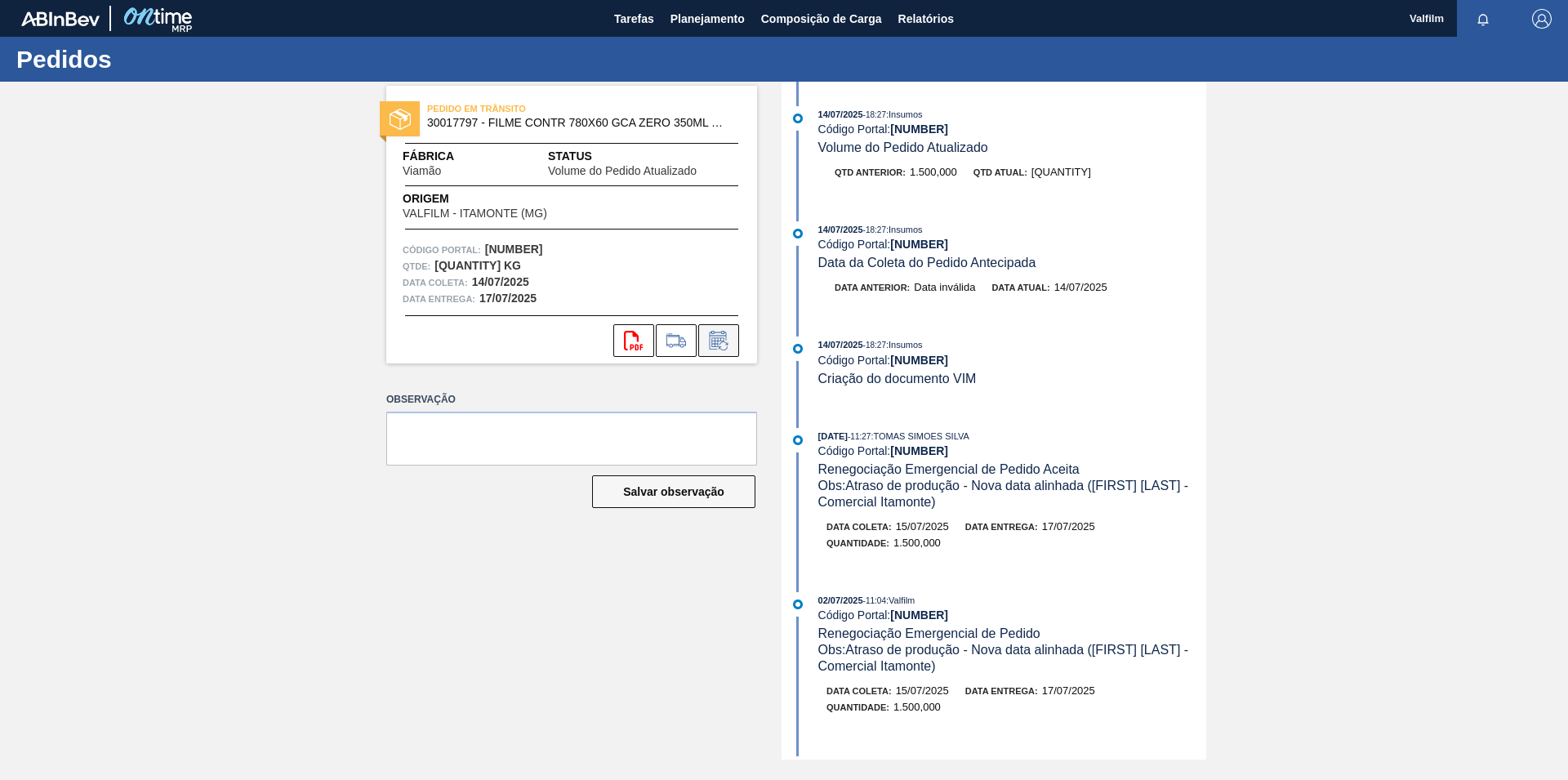 click 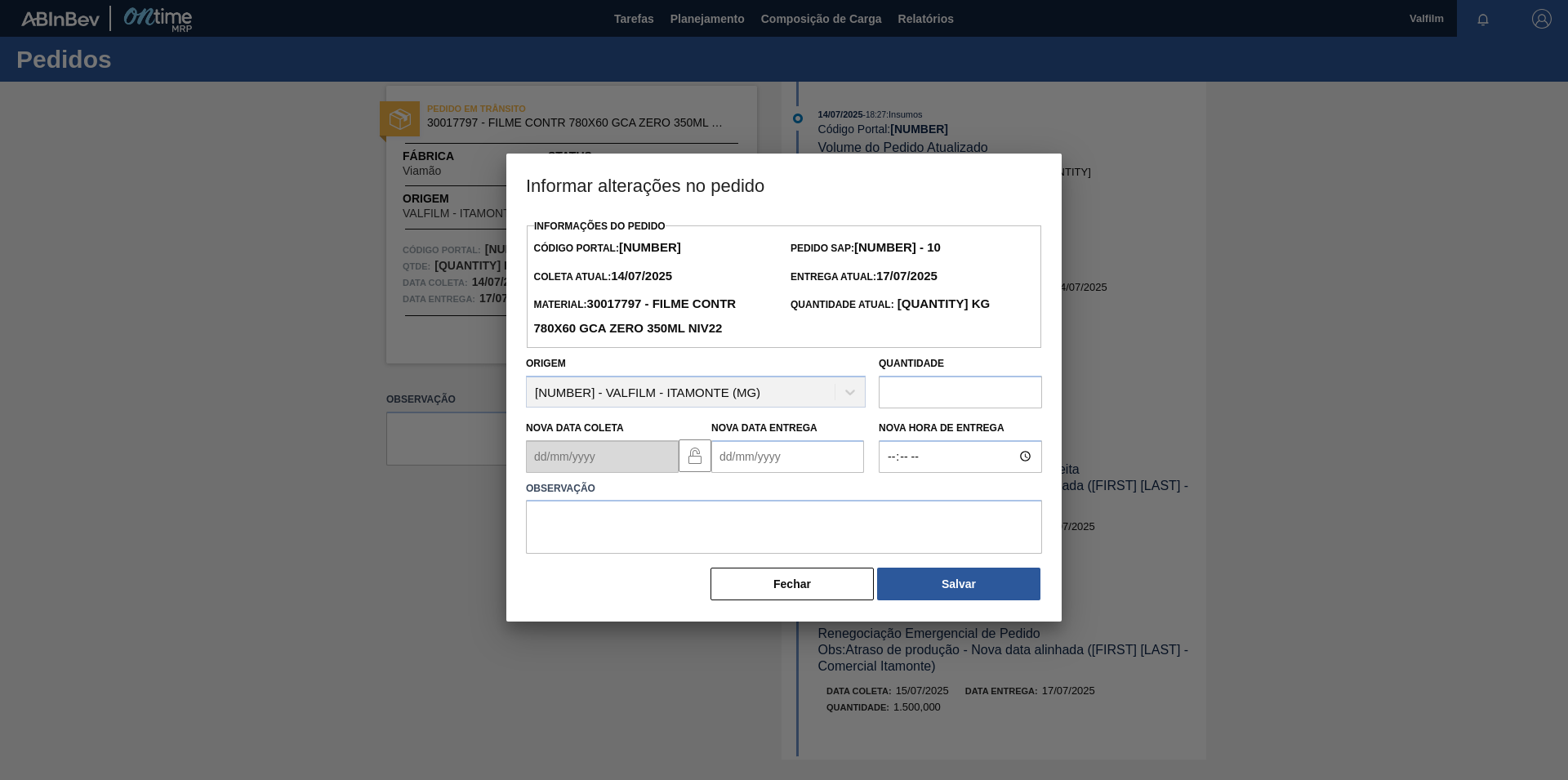 click on "Nova Data Entrega" at bounding box center (787, 457) 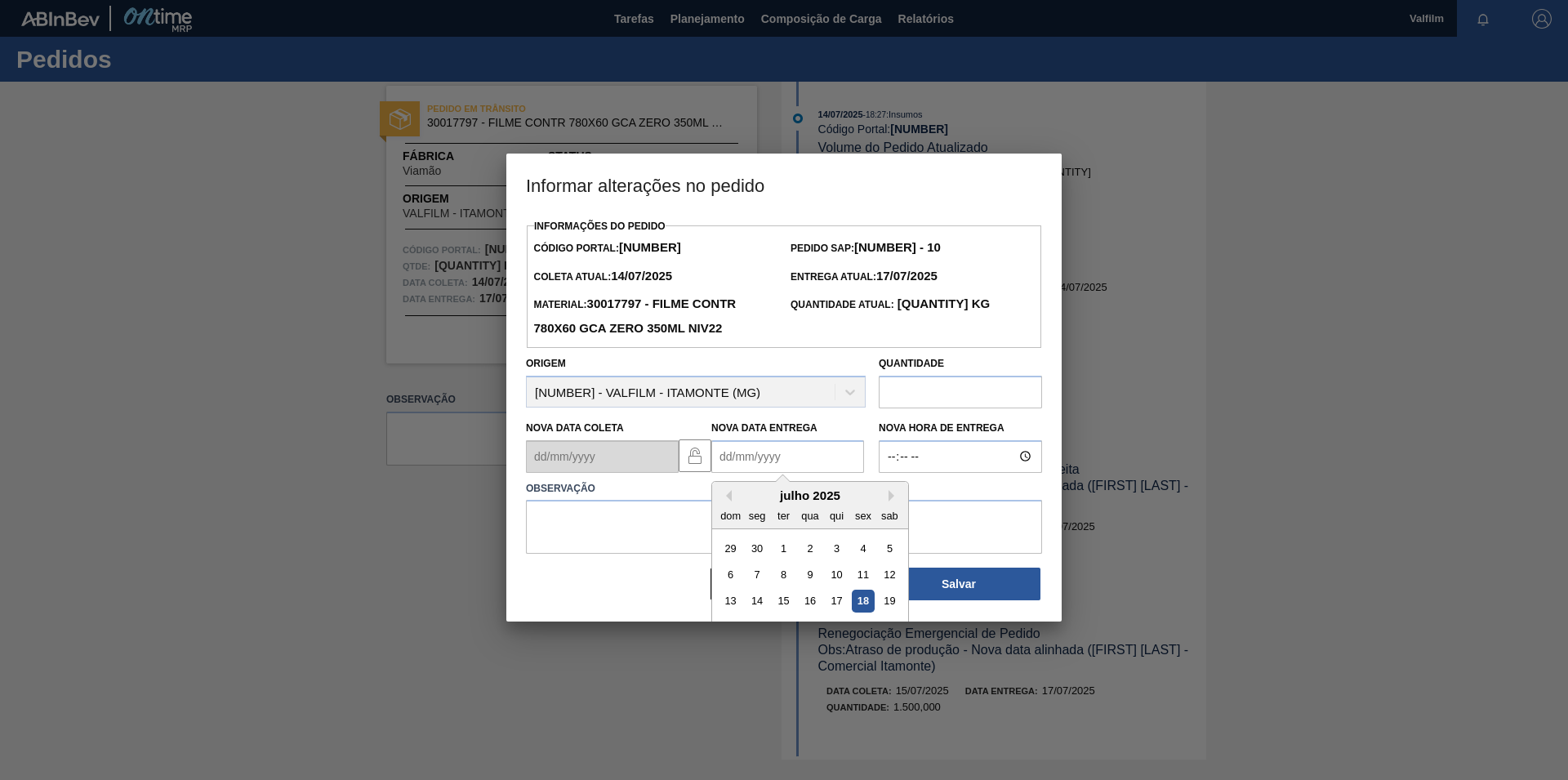 click on "18" at bounding box center (862, 600) 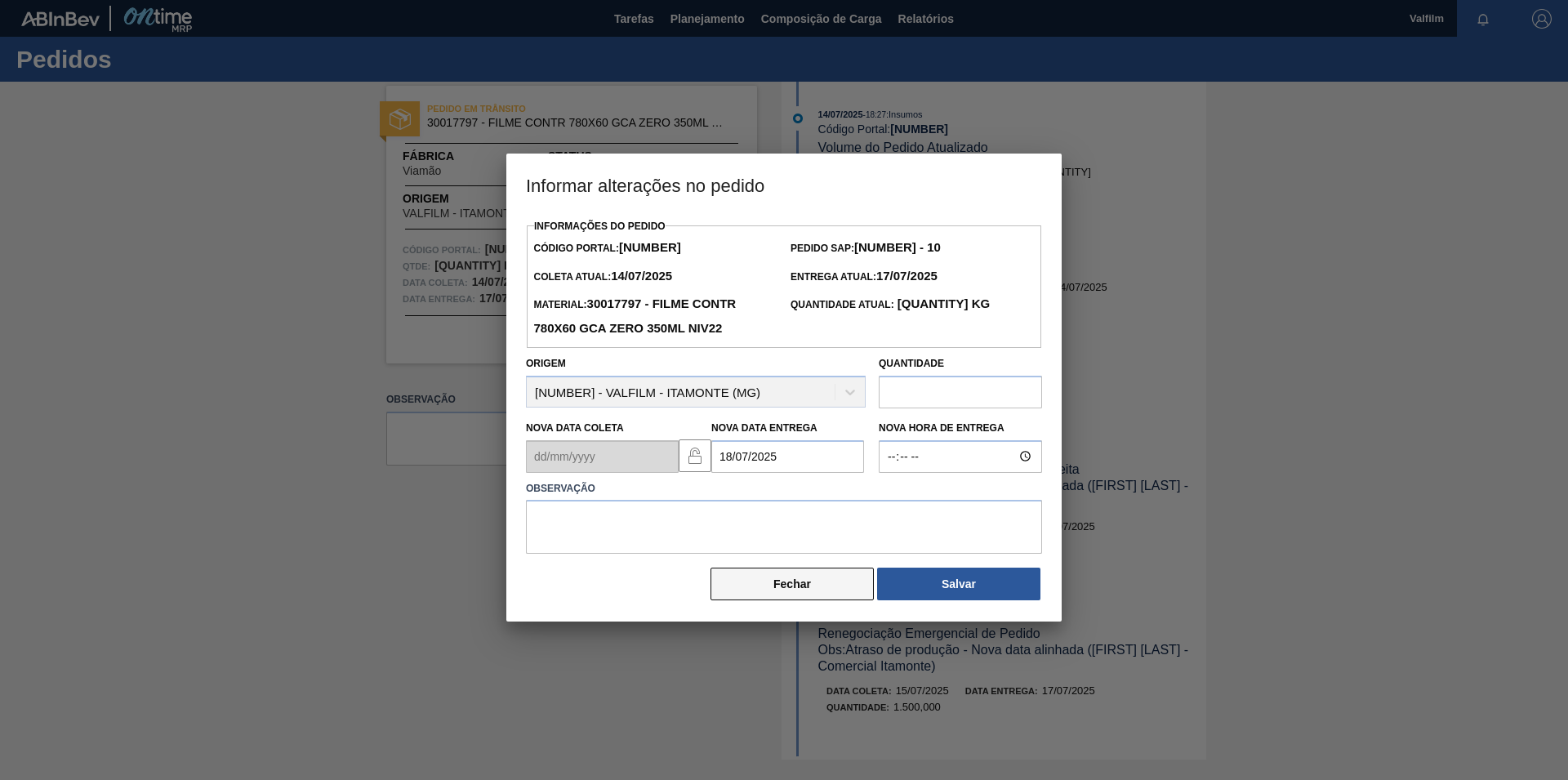 type on "18/07/2025" 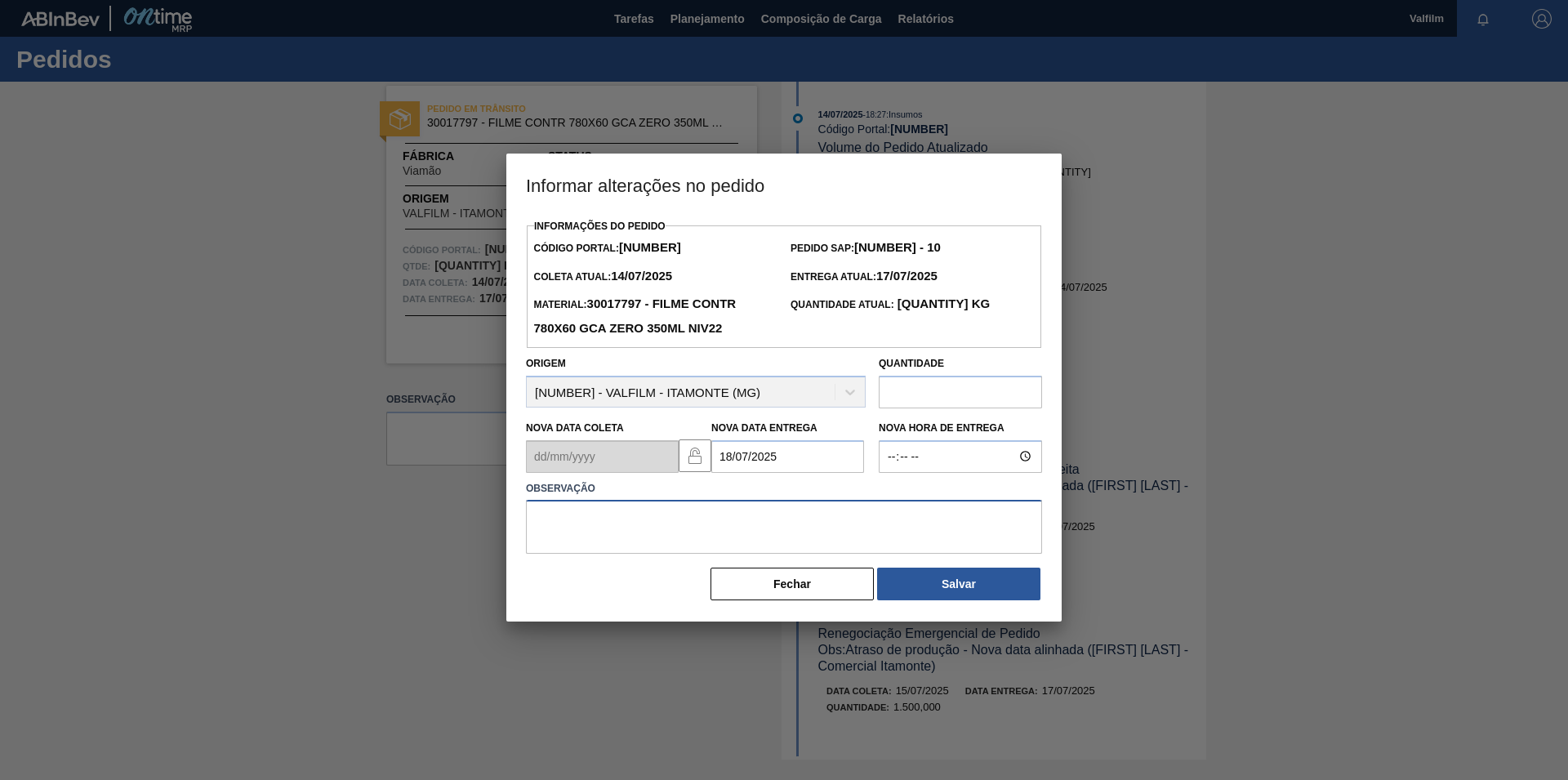 click at bounding box center [784, 527] 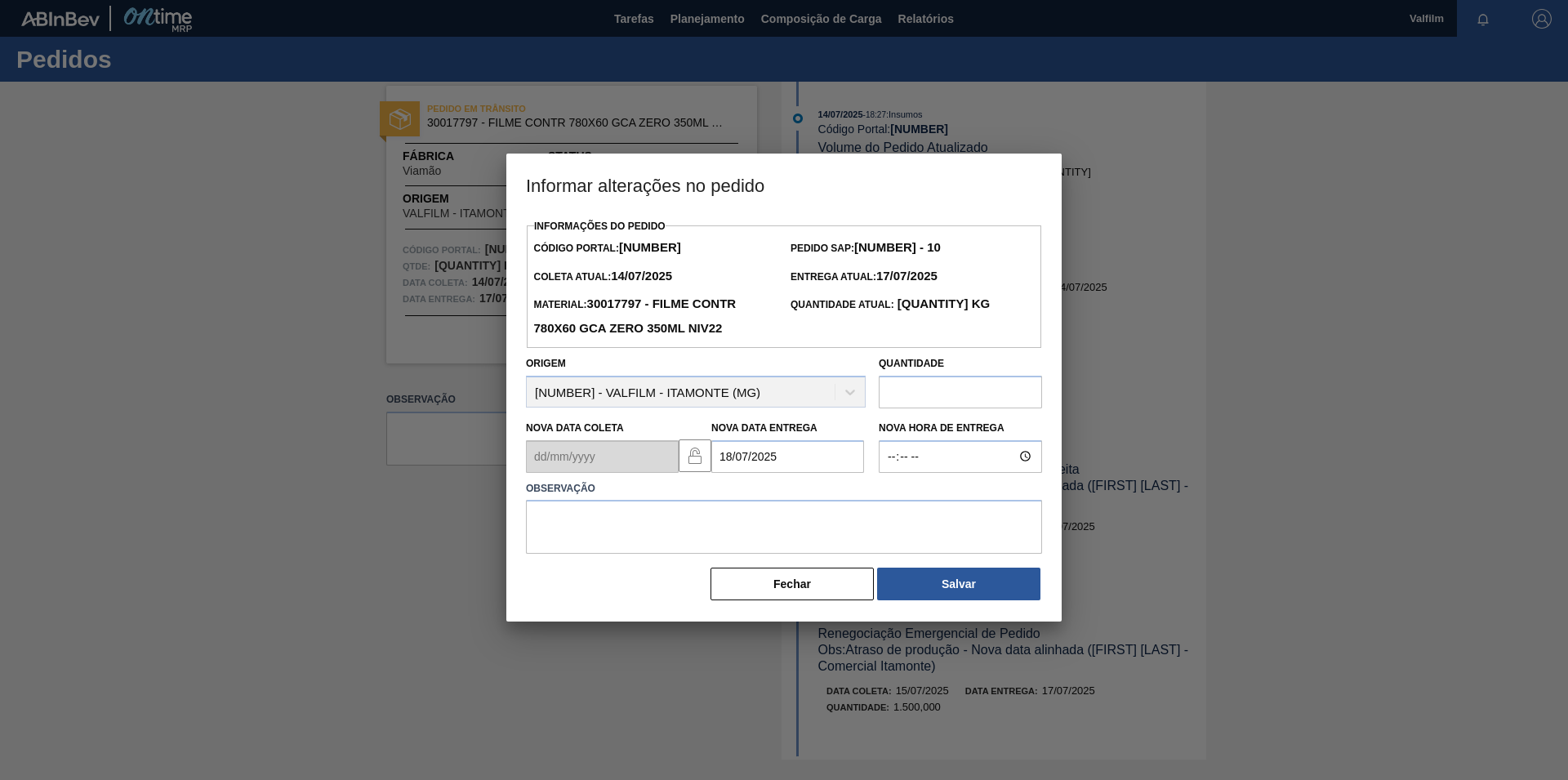 click on "Observação" at bounding box center (784, 514) 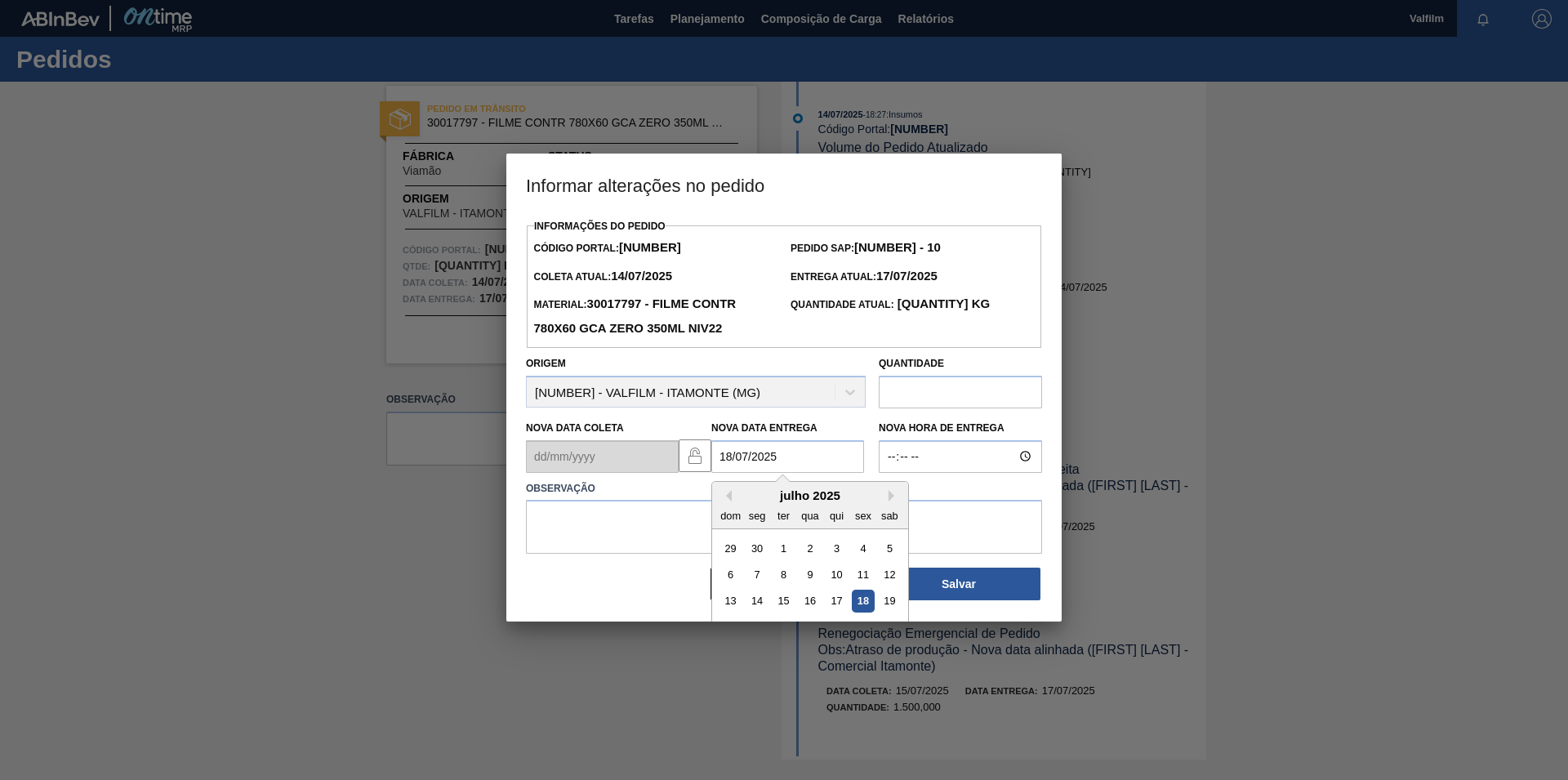 click on "18/07/2025" at bounding box center (787, 457) 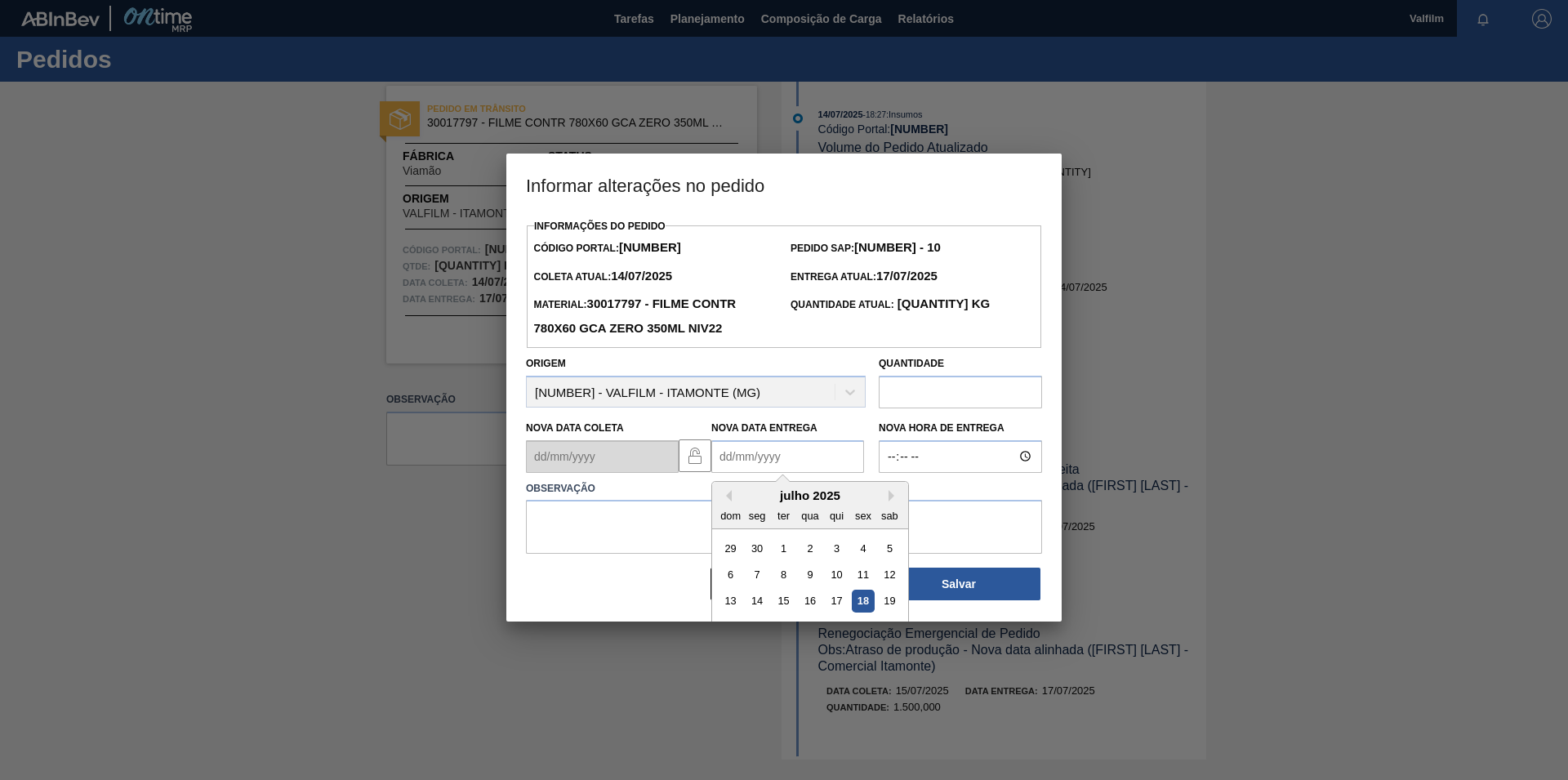 type 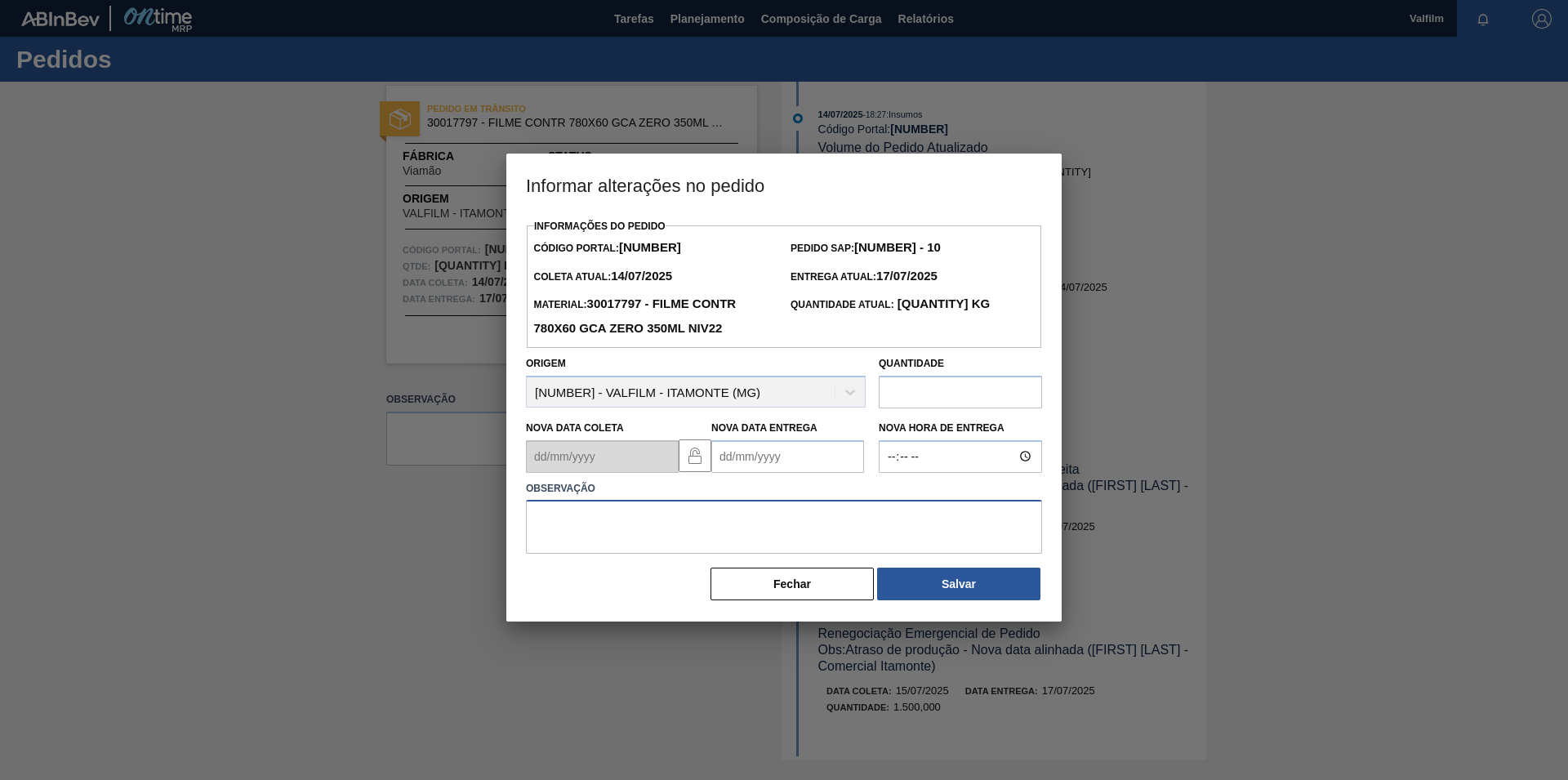 click at bounding box center [784, 527] 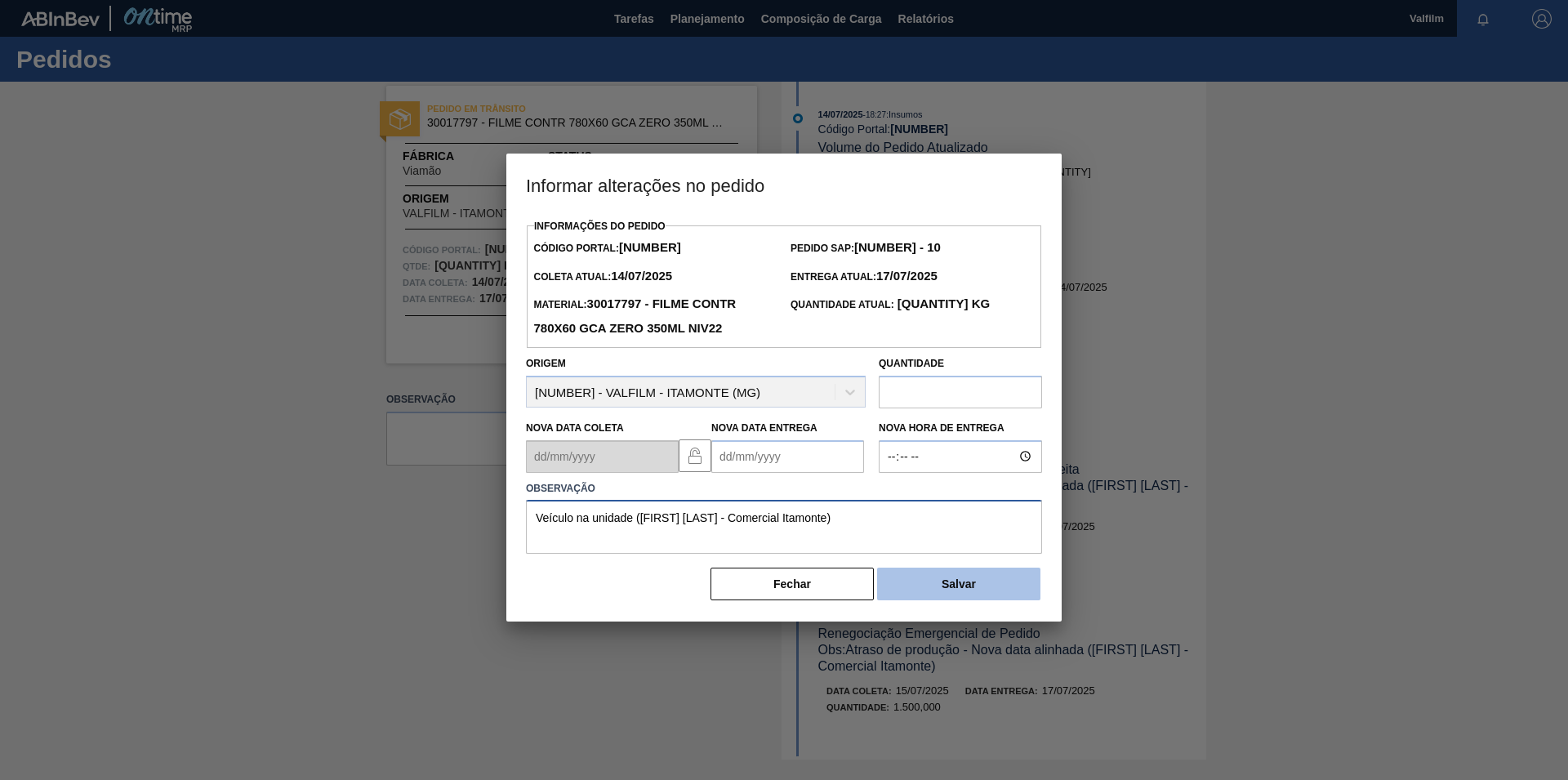 type on "Veículo na unidade ([FIRST] [LAST] - Comercial Itamonte)" 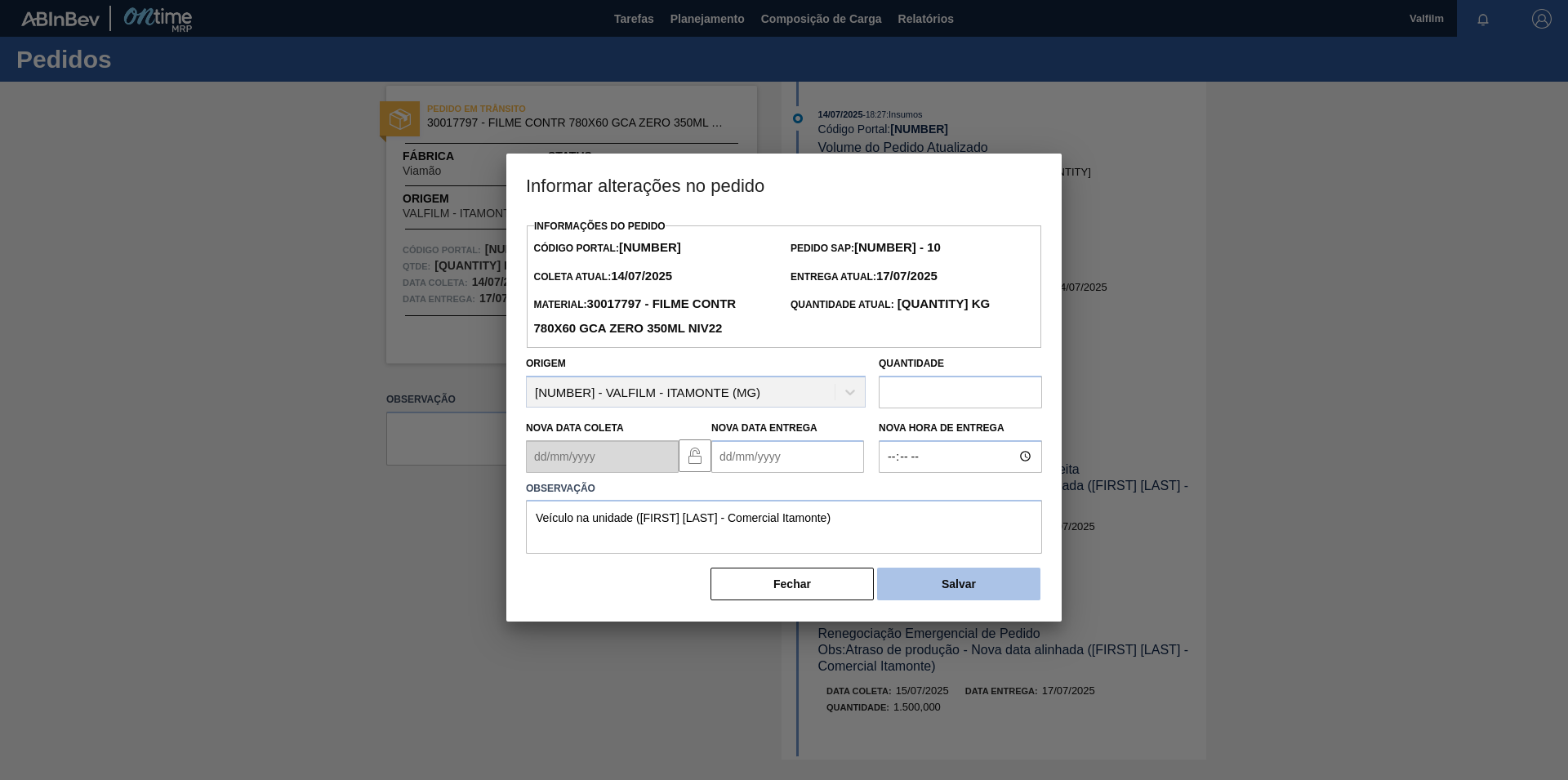 click on "Salvar" at bounding box center [959, 584] 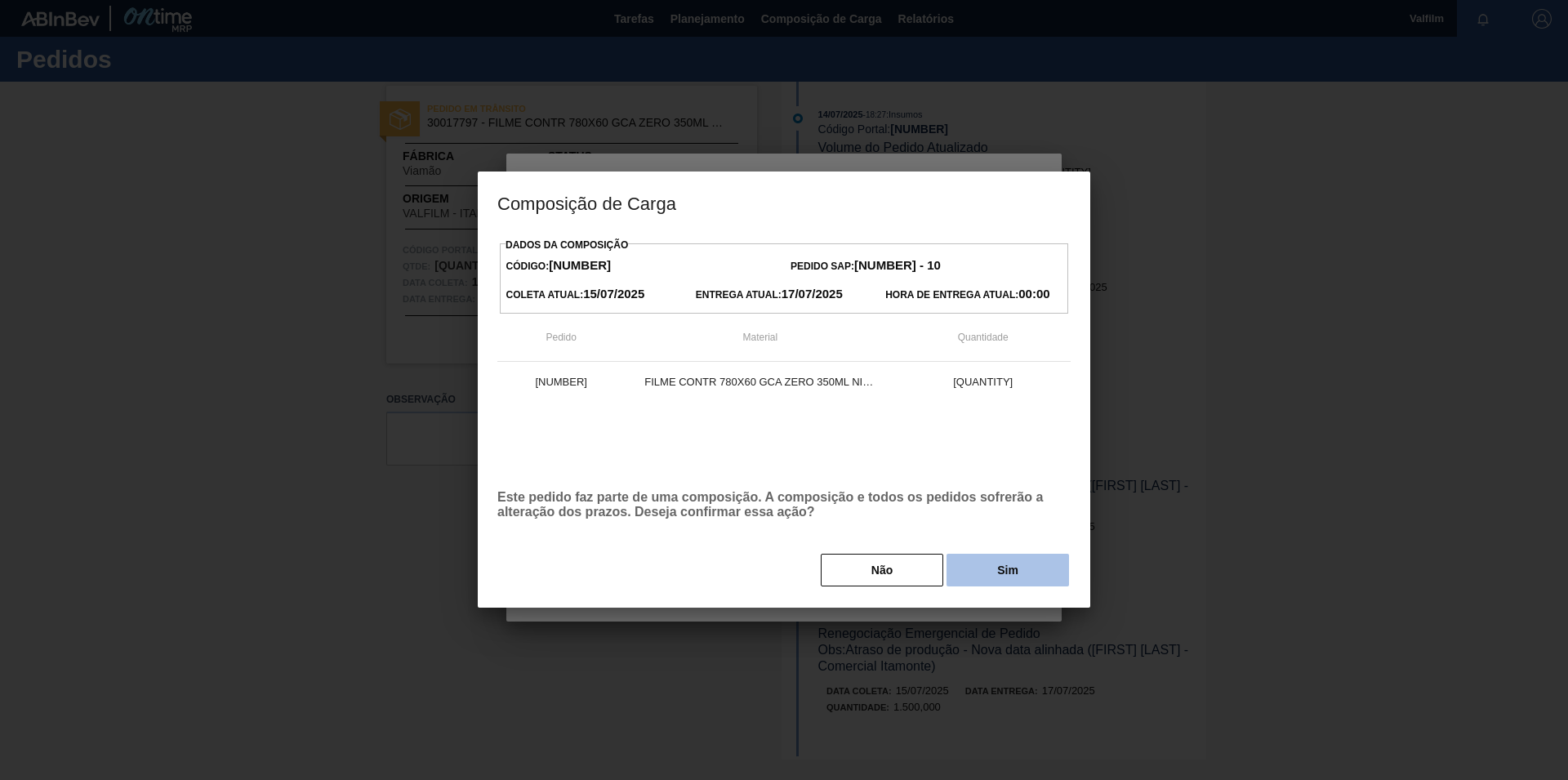 click on "Sim" at bounding box center (1008, 570) 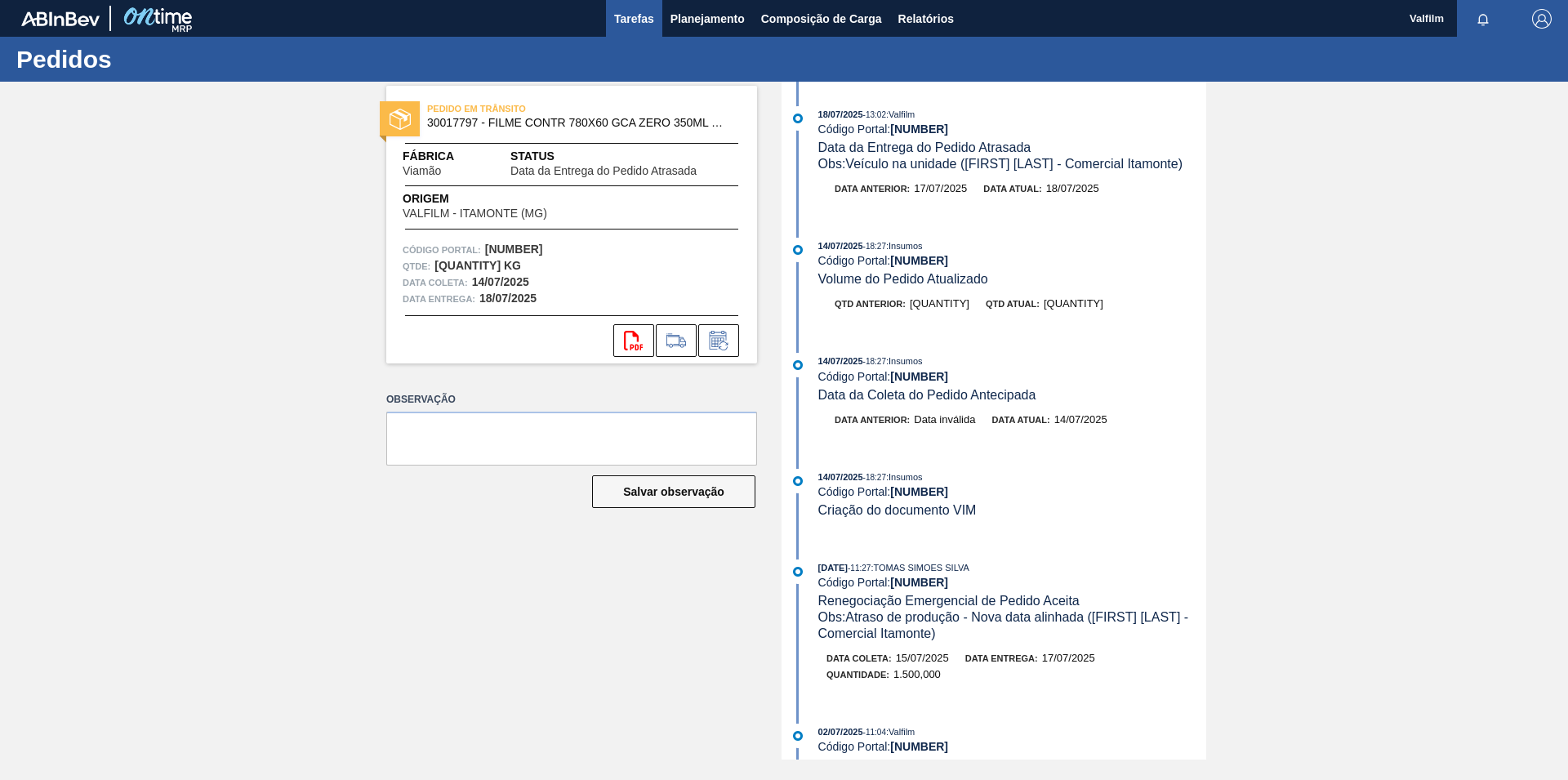 click on "Tarefas" at bounding box center (634, 19) 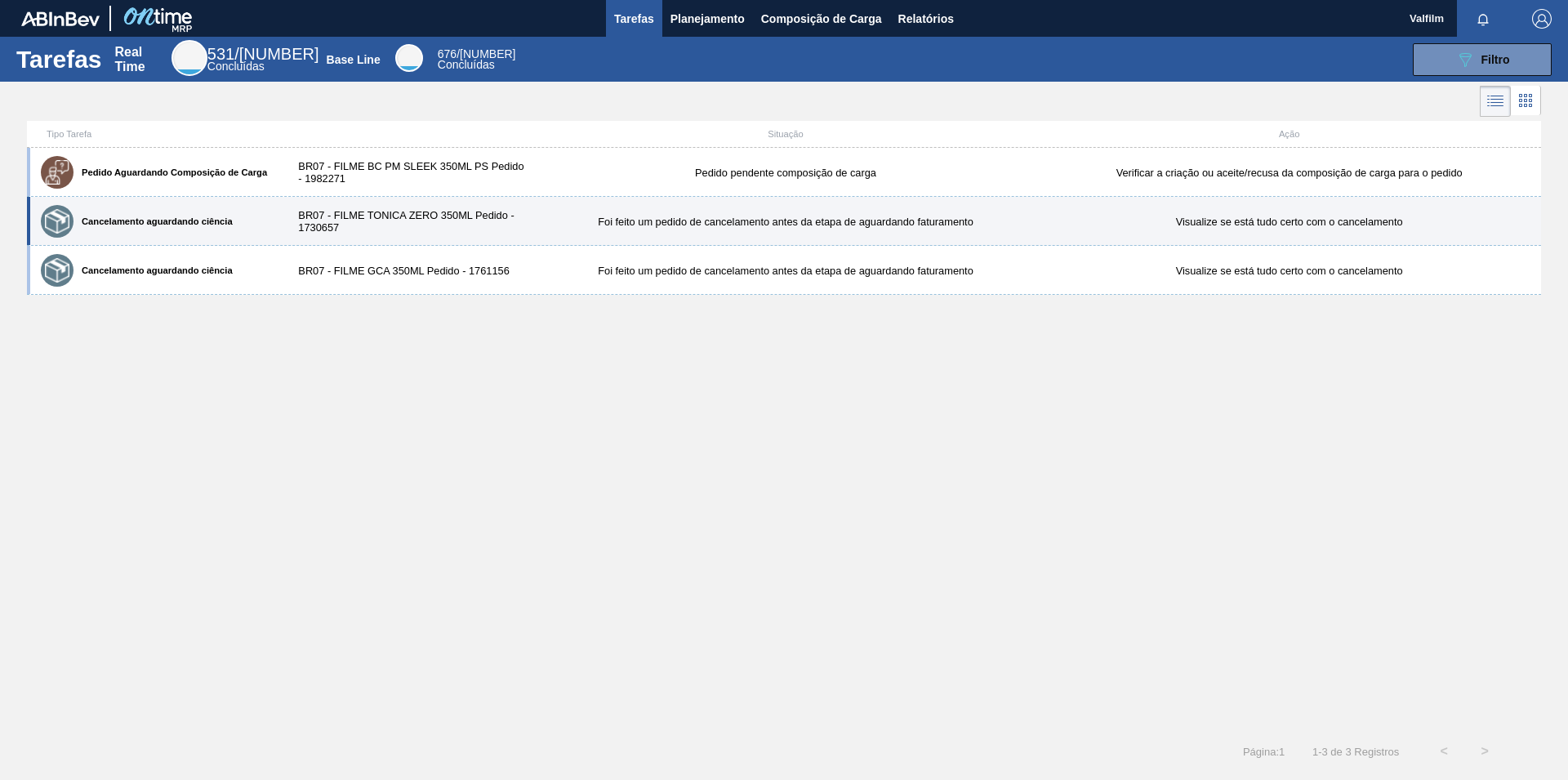 click on "BR07 - FILME TONICA ZERO 350ML Pedido - 1730657" at bounding box center (408, 221) 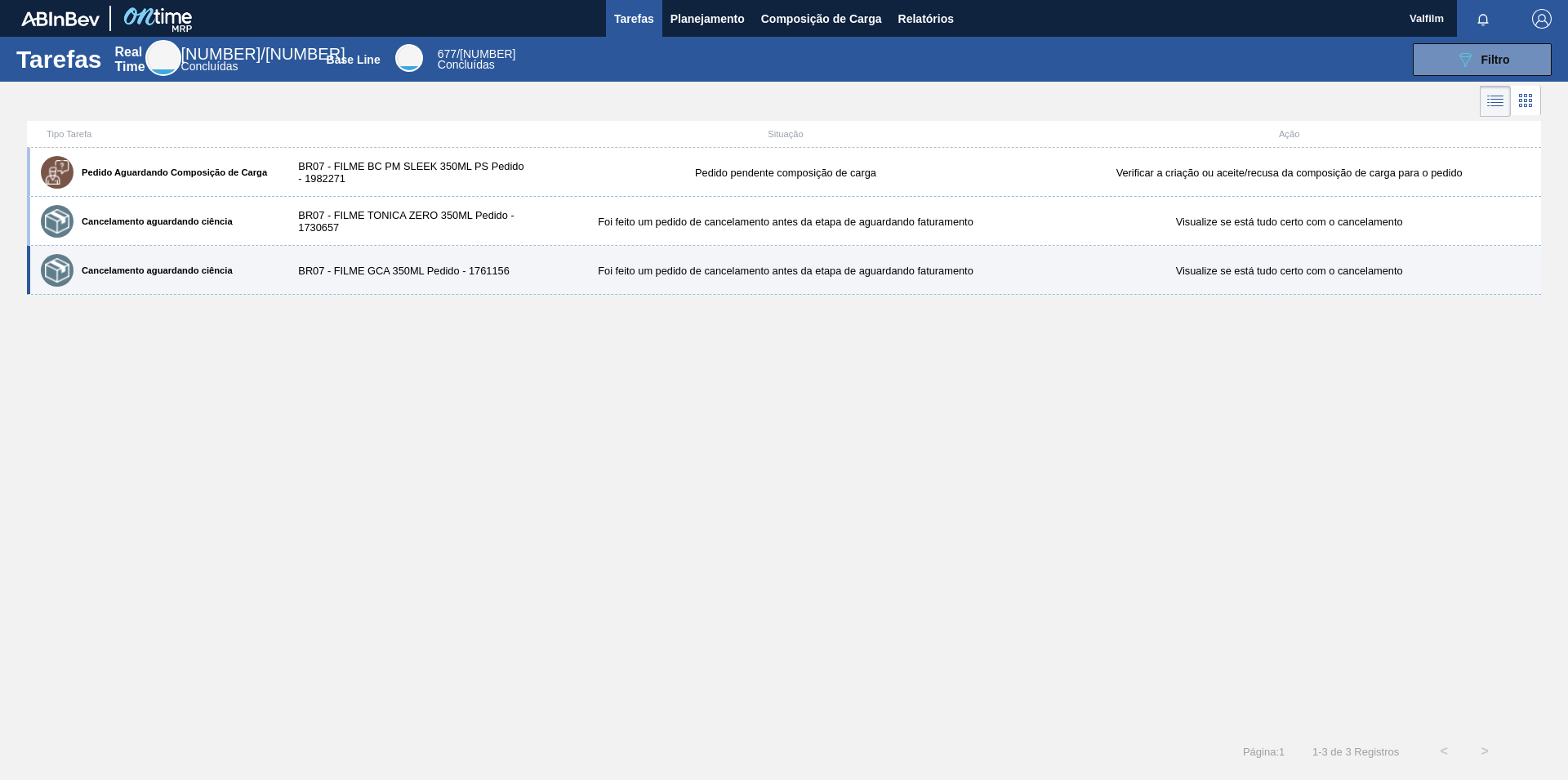 click on "Cancelamento aguardando ciência BR07 - FILME GCA 350ML Pedido - [NUMBER] Foi feito um pedido de cancelamento antes da etapa de aguardando faturamento Visualize se está tudo certo com o cancelamento" at bounding box center (784, 270) 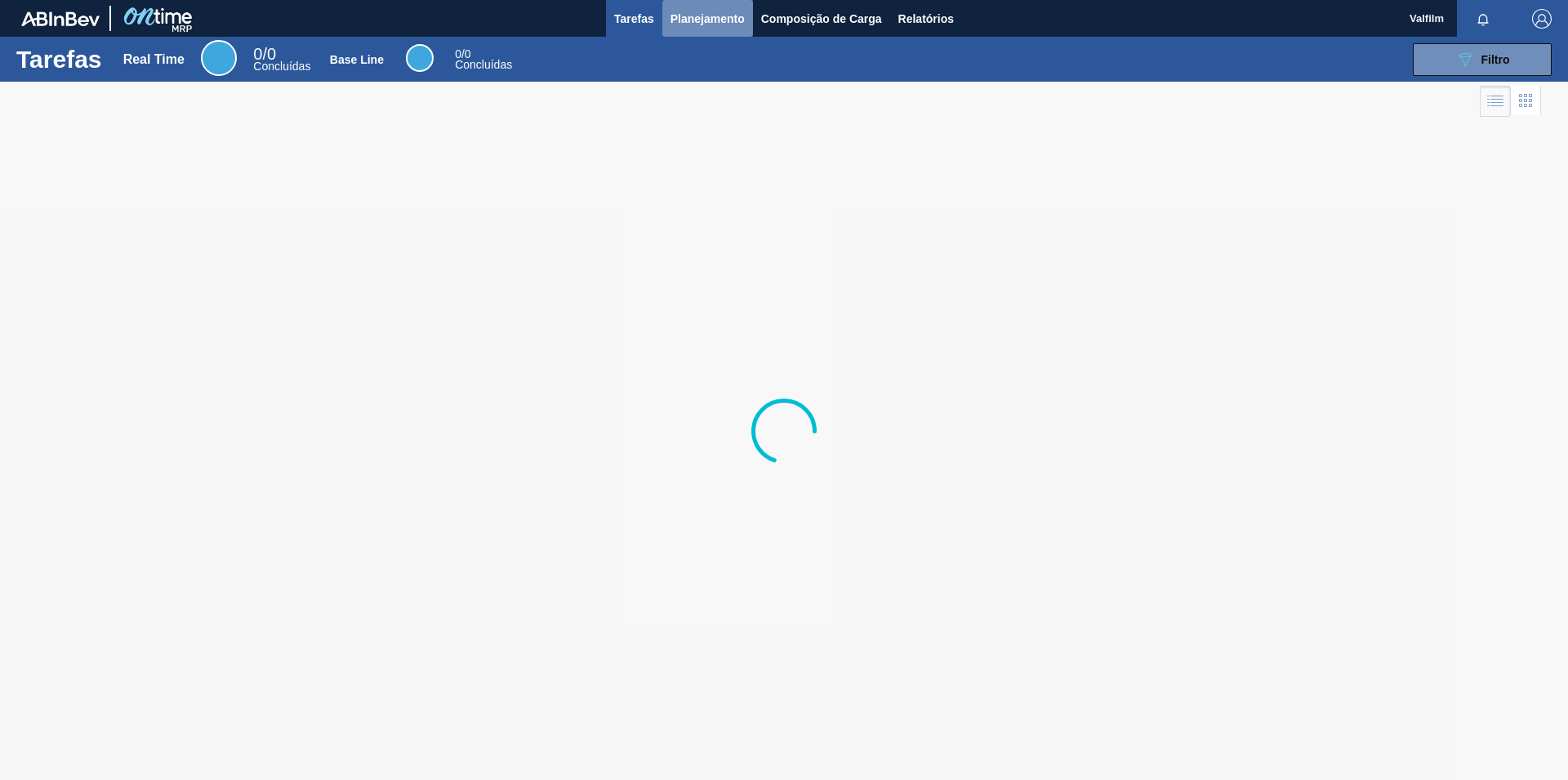click on "Planejamento" at bounding box center [707, 19] 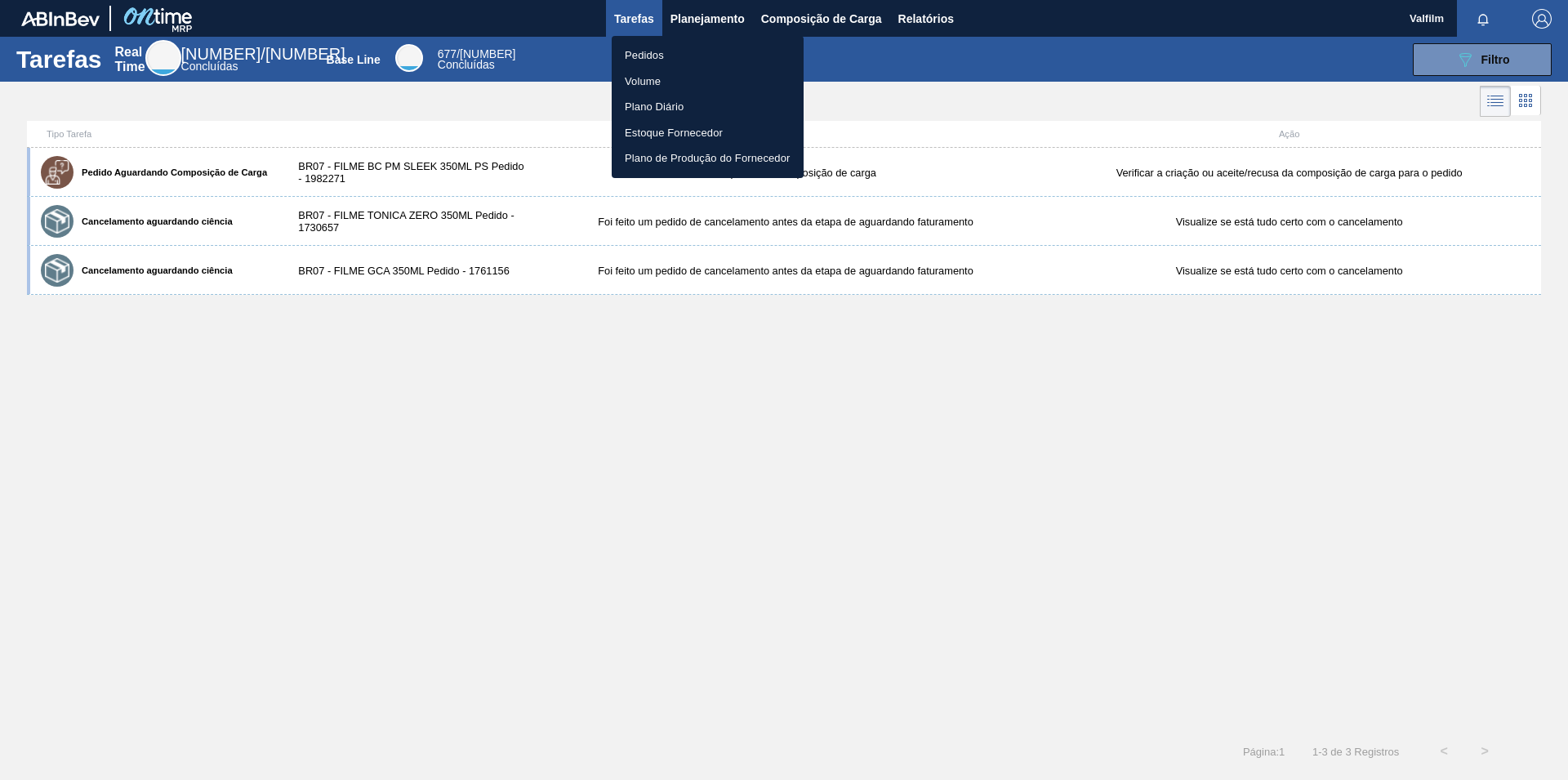 click on "Pedidos" at bounding box center (707, 56) 